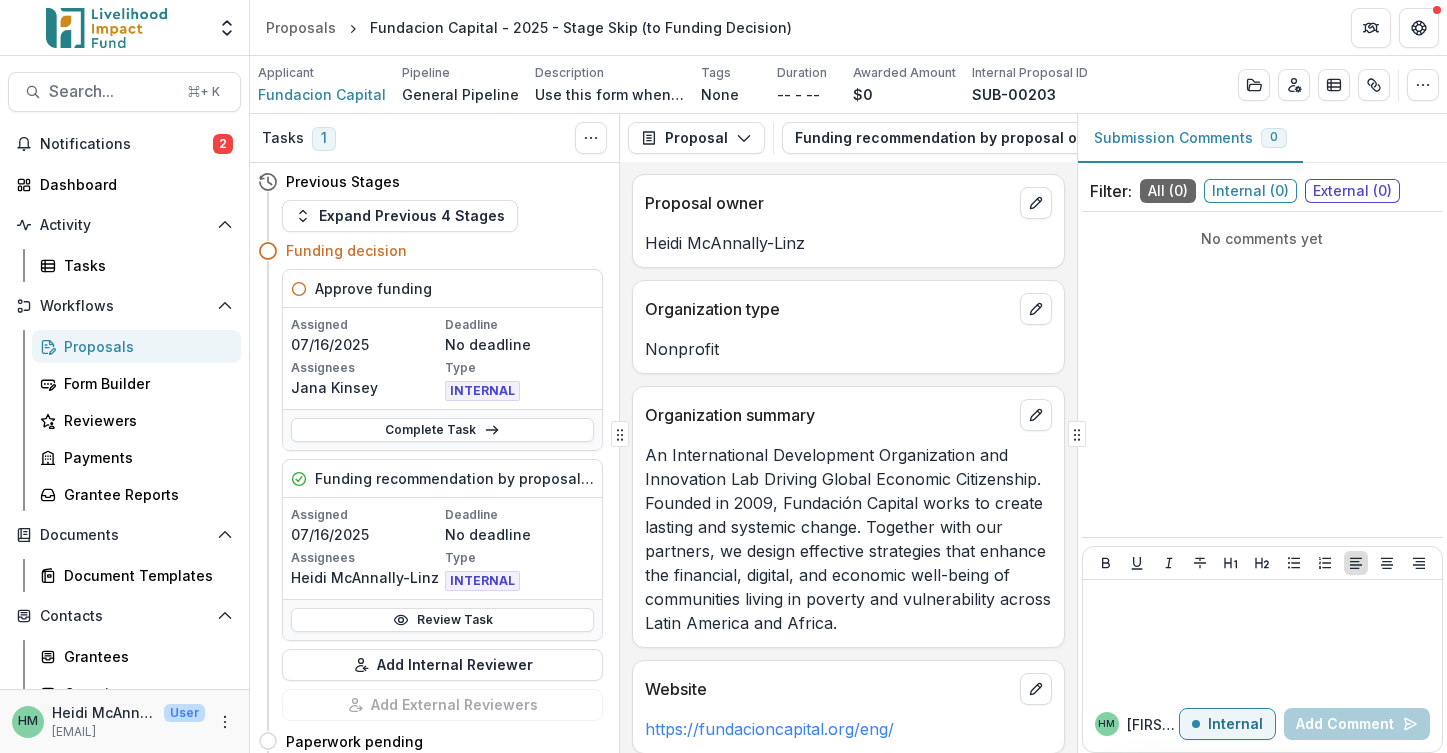 scroll, scrollTop: 0, scrollLeft: 0, axis: both 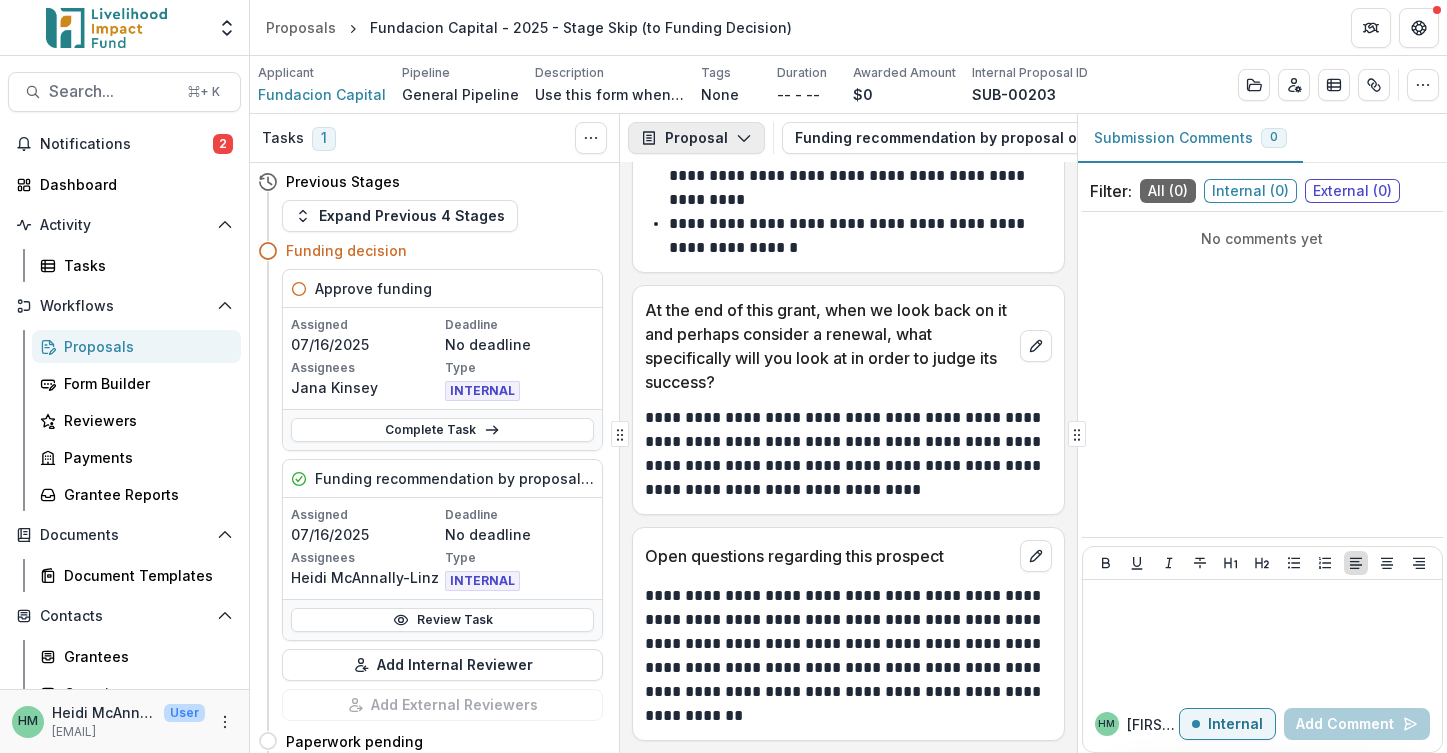 click 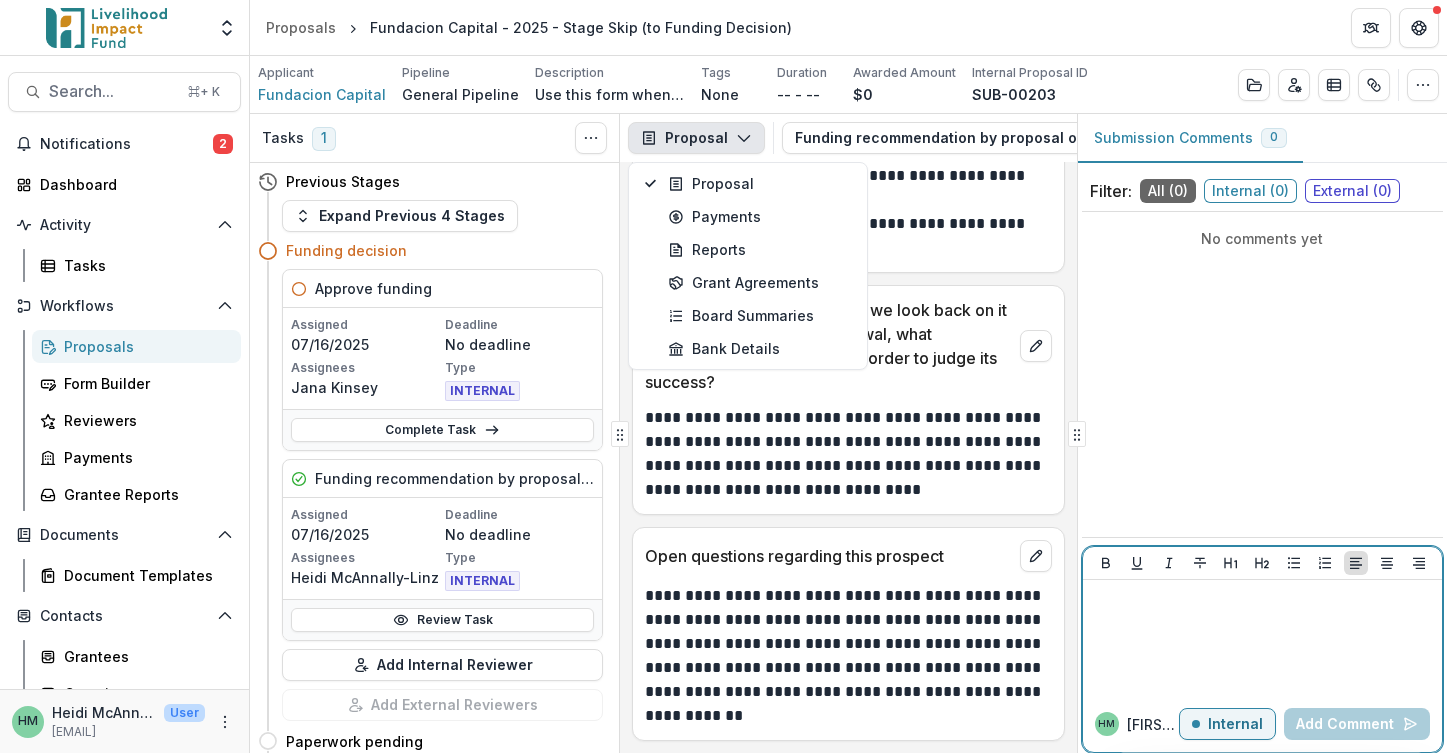 click at bounding box center (1262, 638) 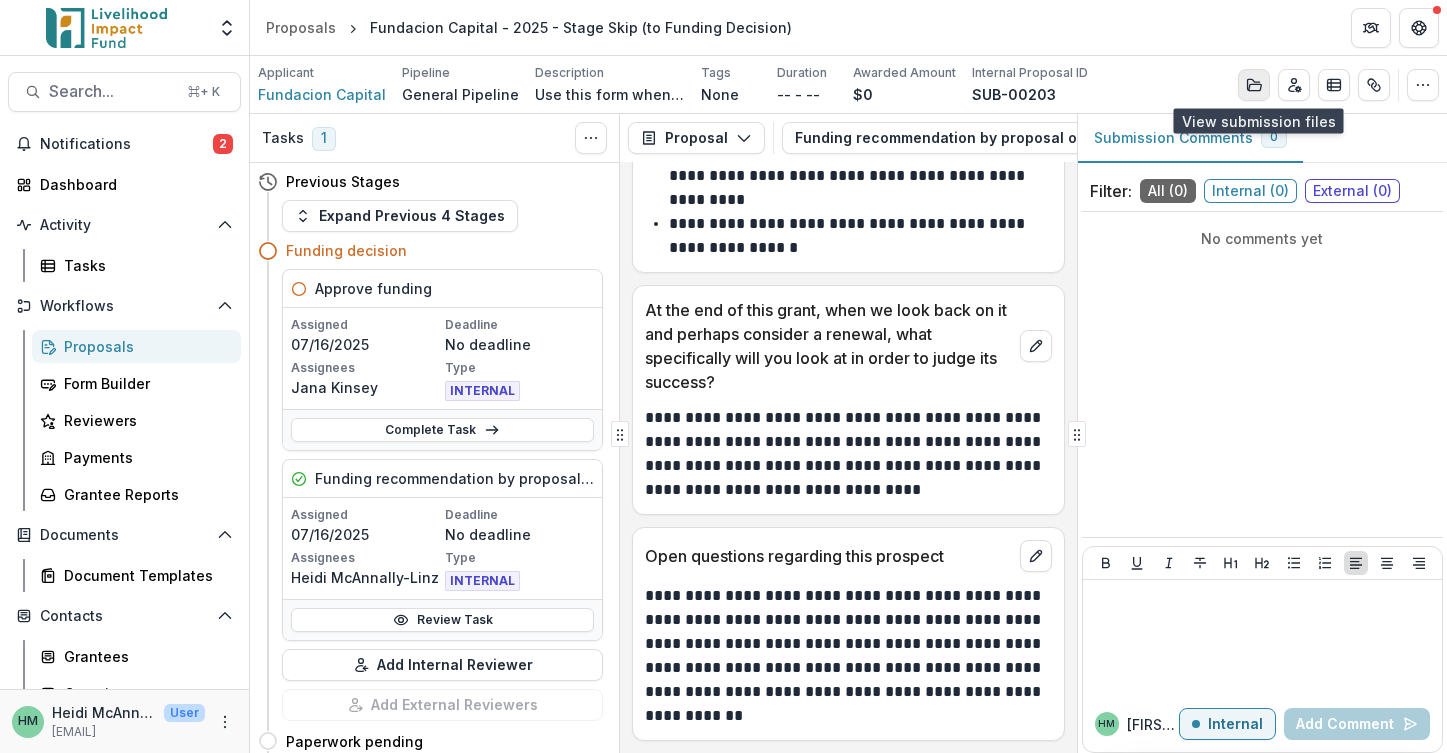 click 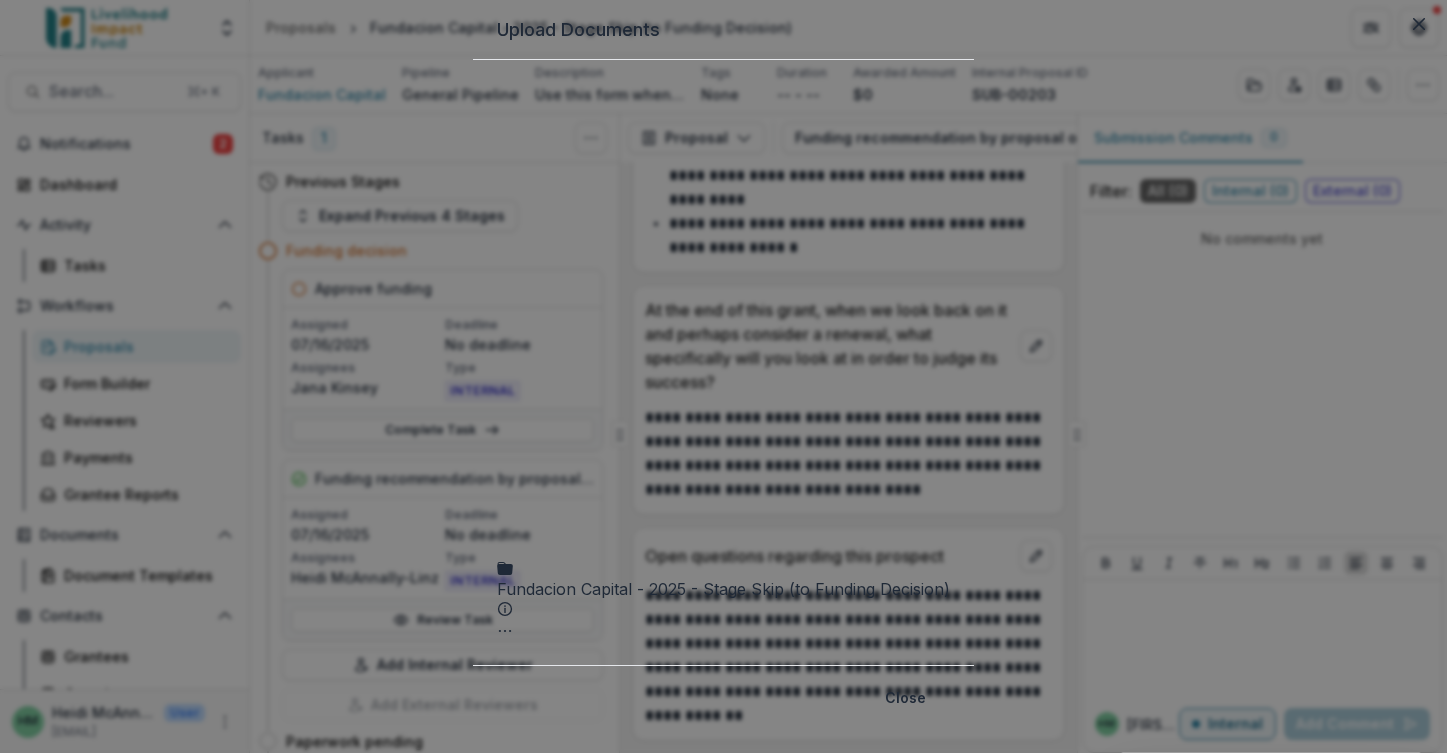 click 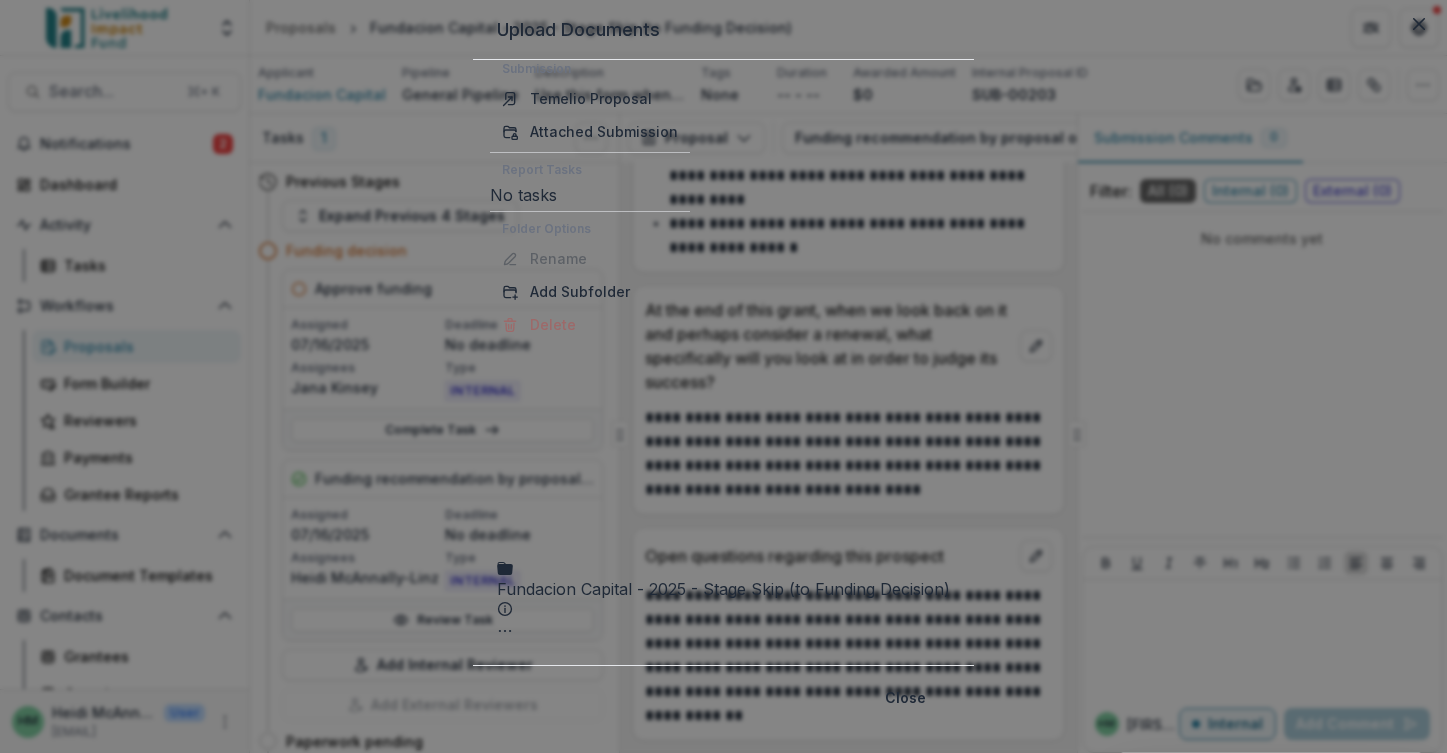 scroll, scrollTop: 14, scrollLeft: 0, axis: vertical 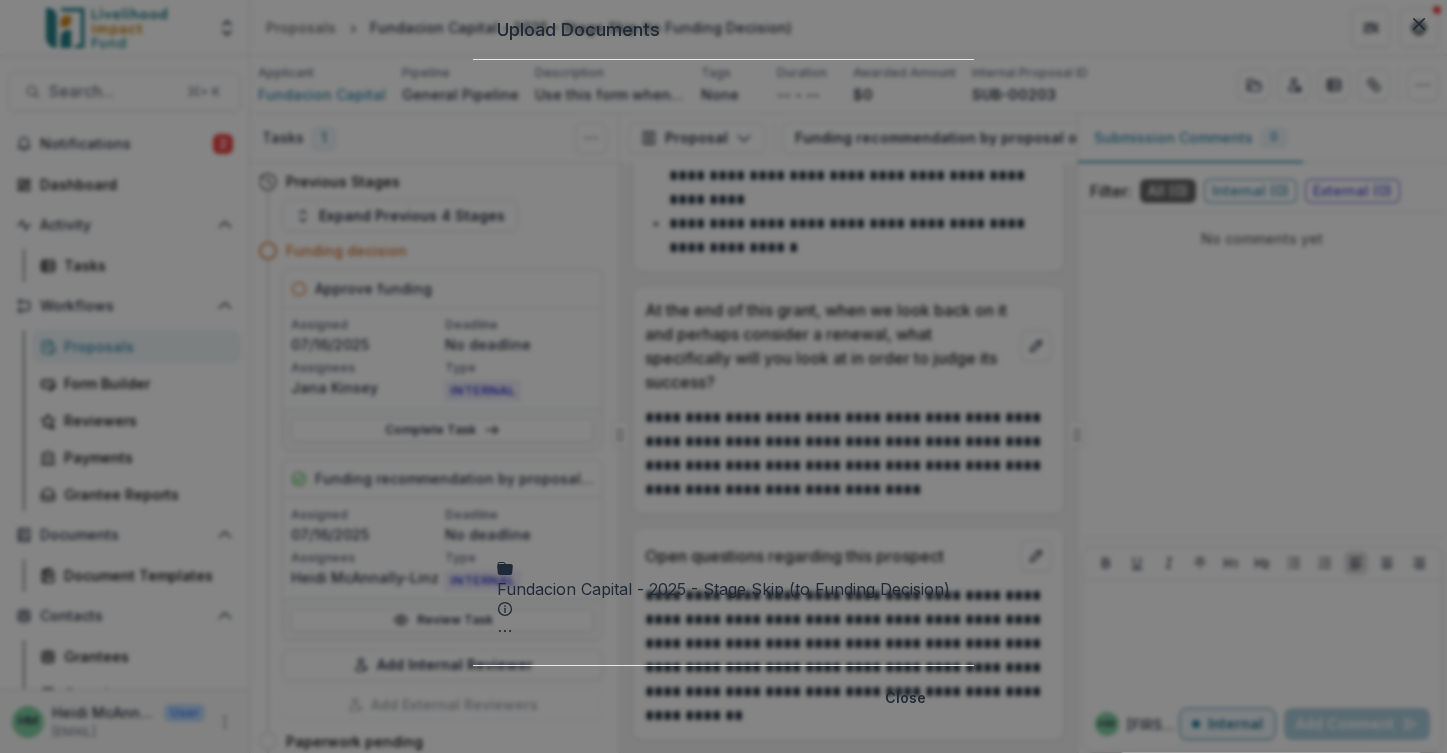 click 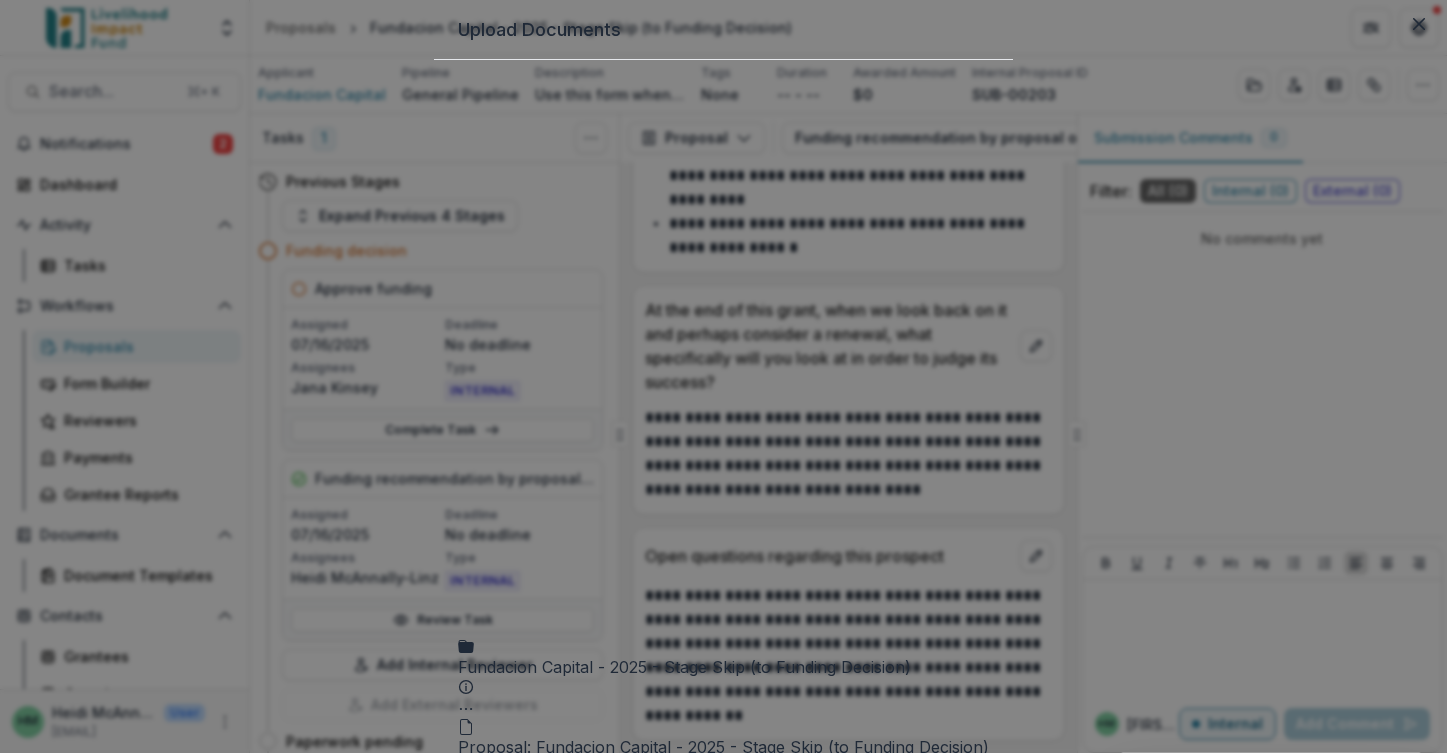 click on "Proposal: Fundacion Capital - 2025 - Stage Skip (to Funding Decision) File Options Download Rename Delete" at bounding box center [723, 751] 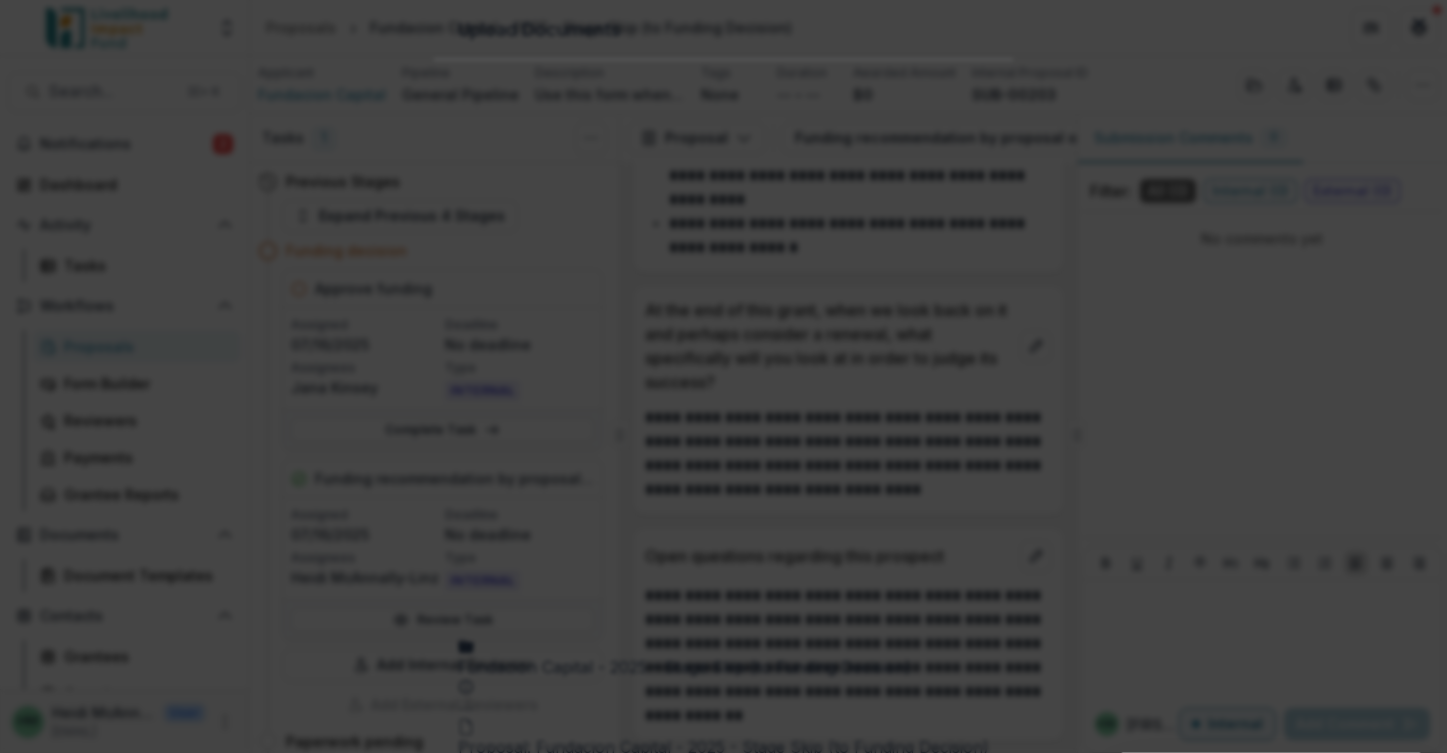 click 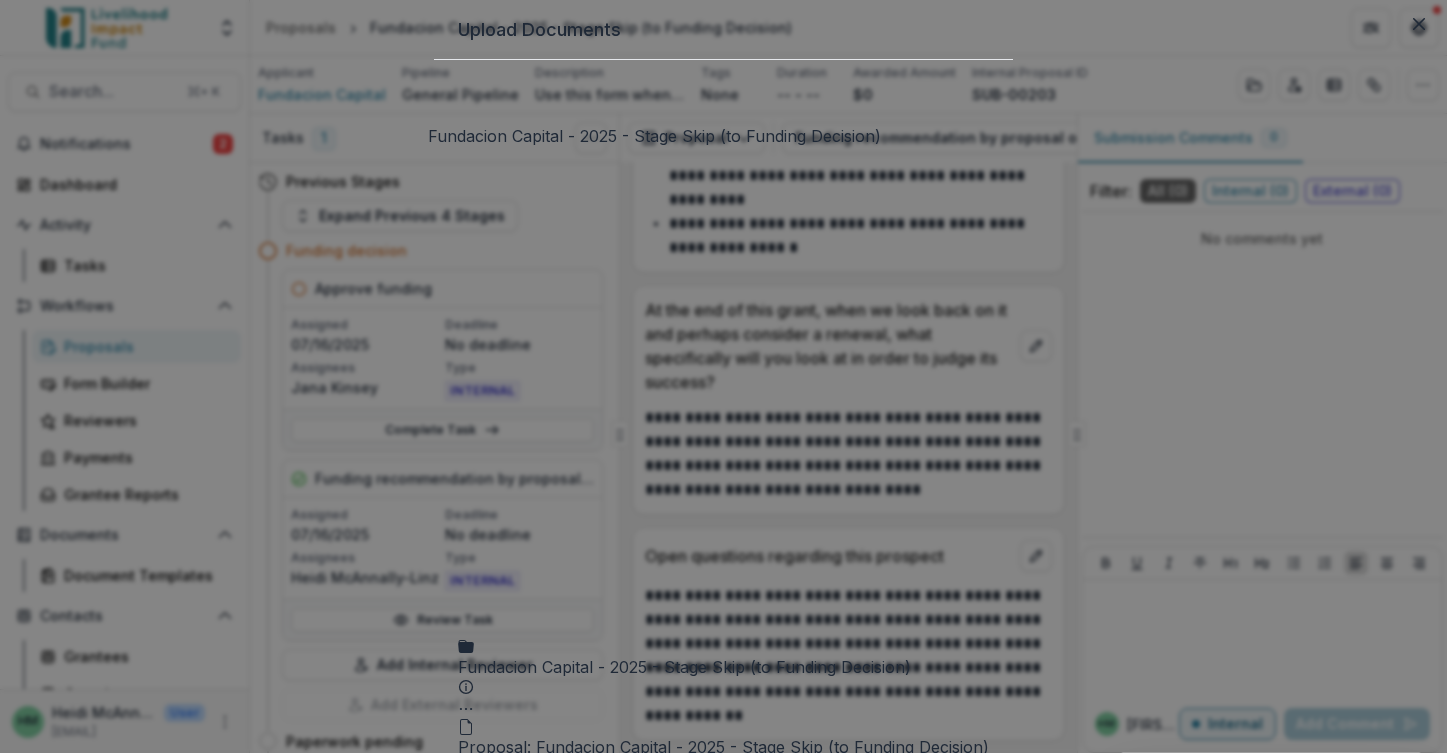 click on "Fundacion Capital - 2025 - Stage Skip (to Funding Decision)" at bounding box center [684, 667] 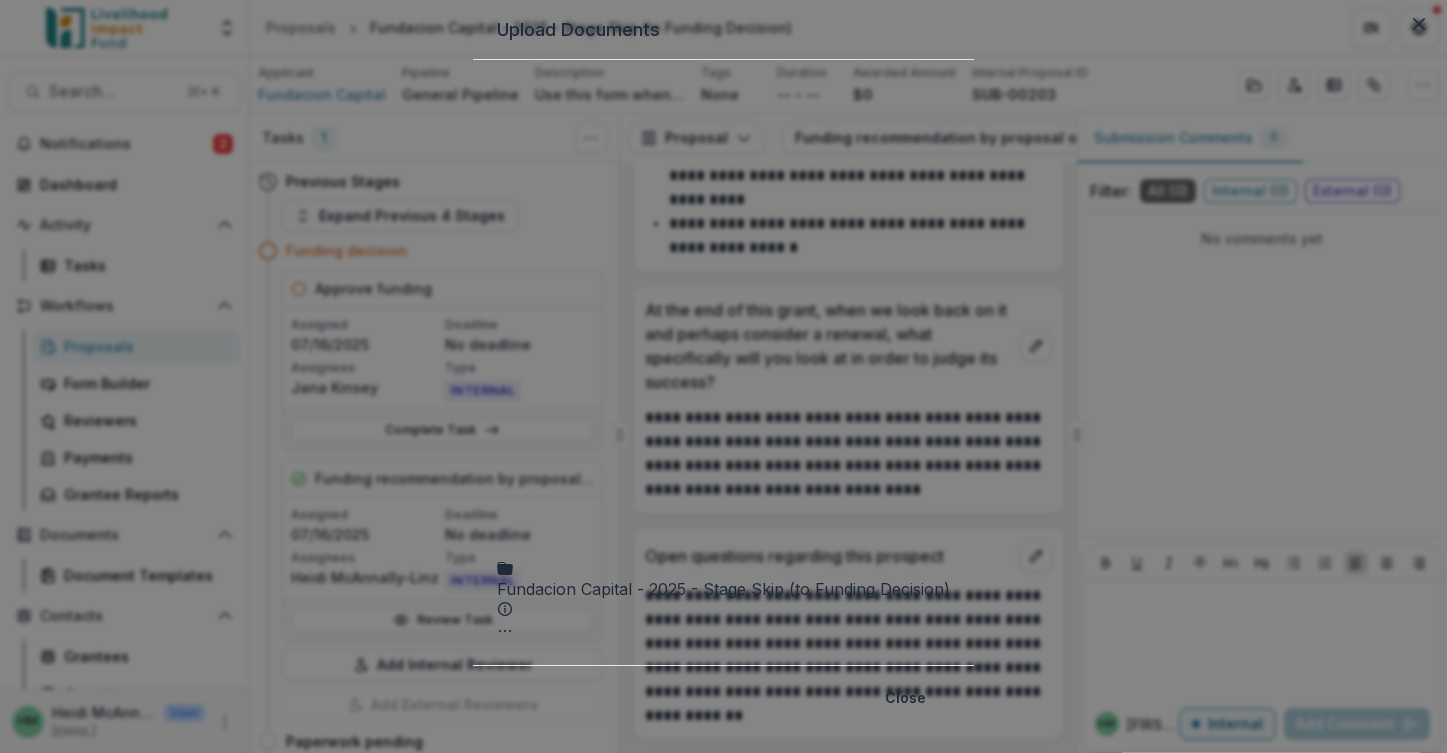 click 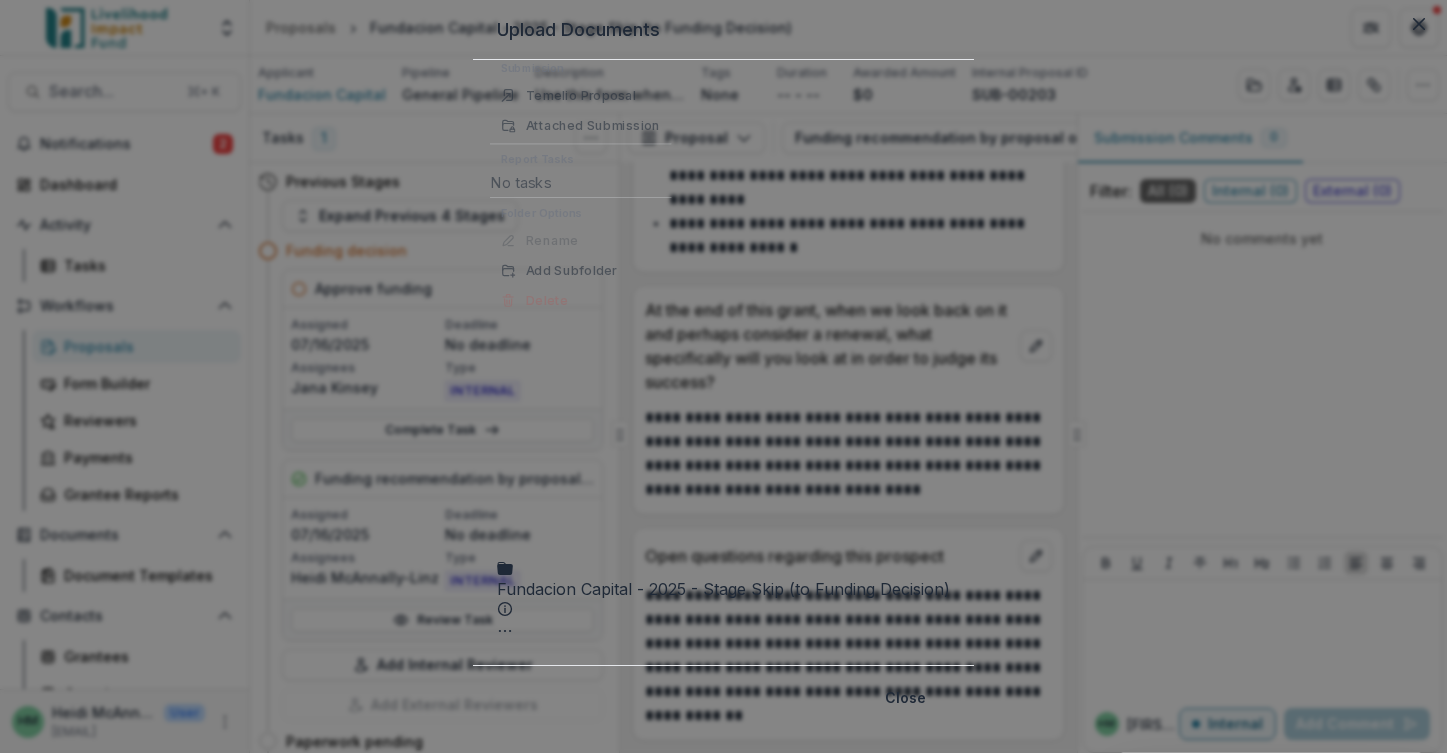 scroll, scrollTop: 0, scrollLeft: 0, axis: both 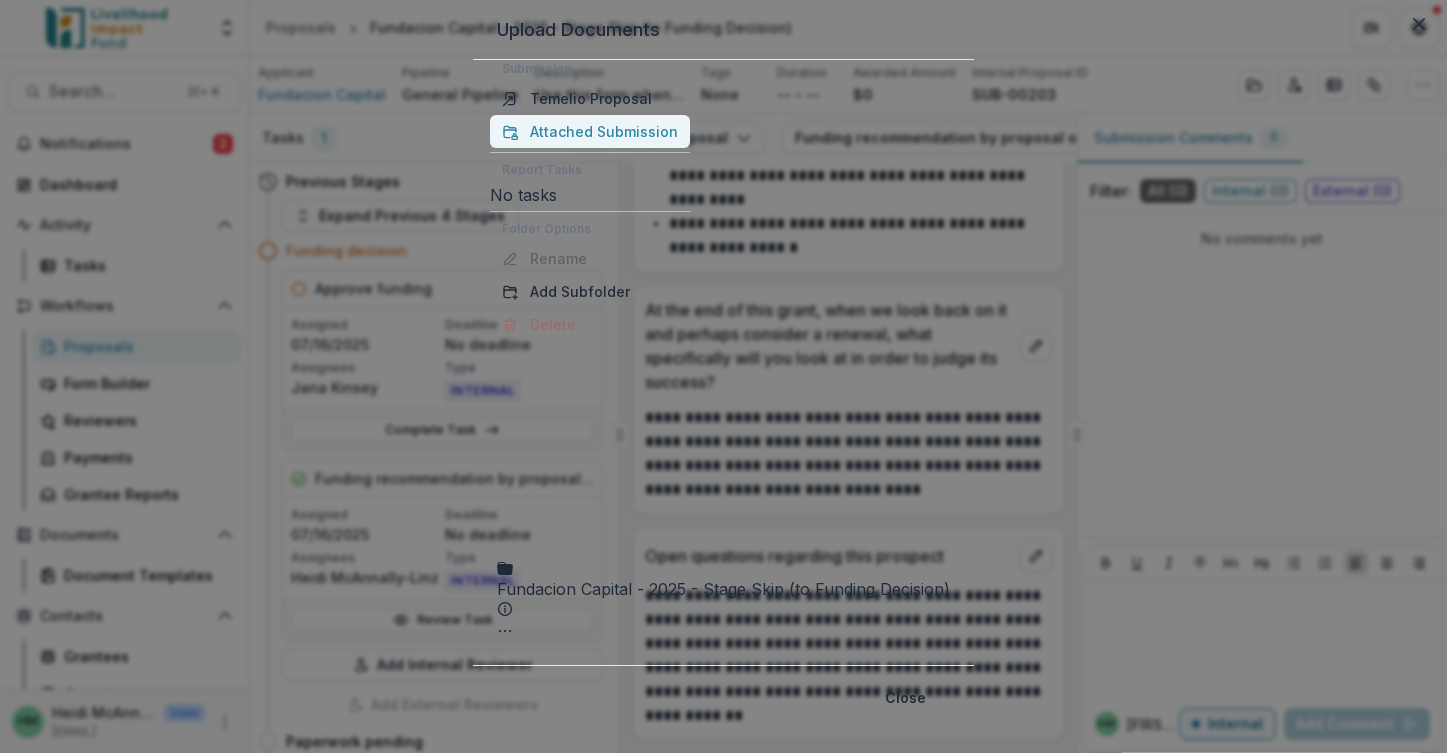 click on "Attached Submission" at bounding box center [590, 131] 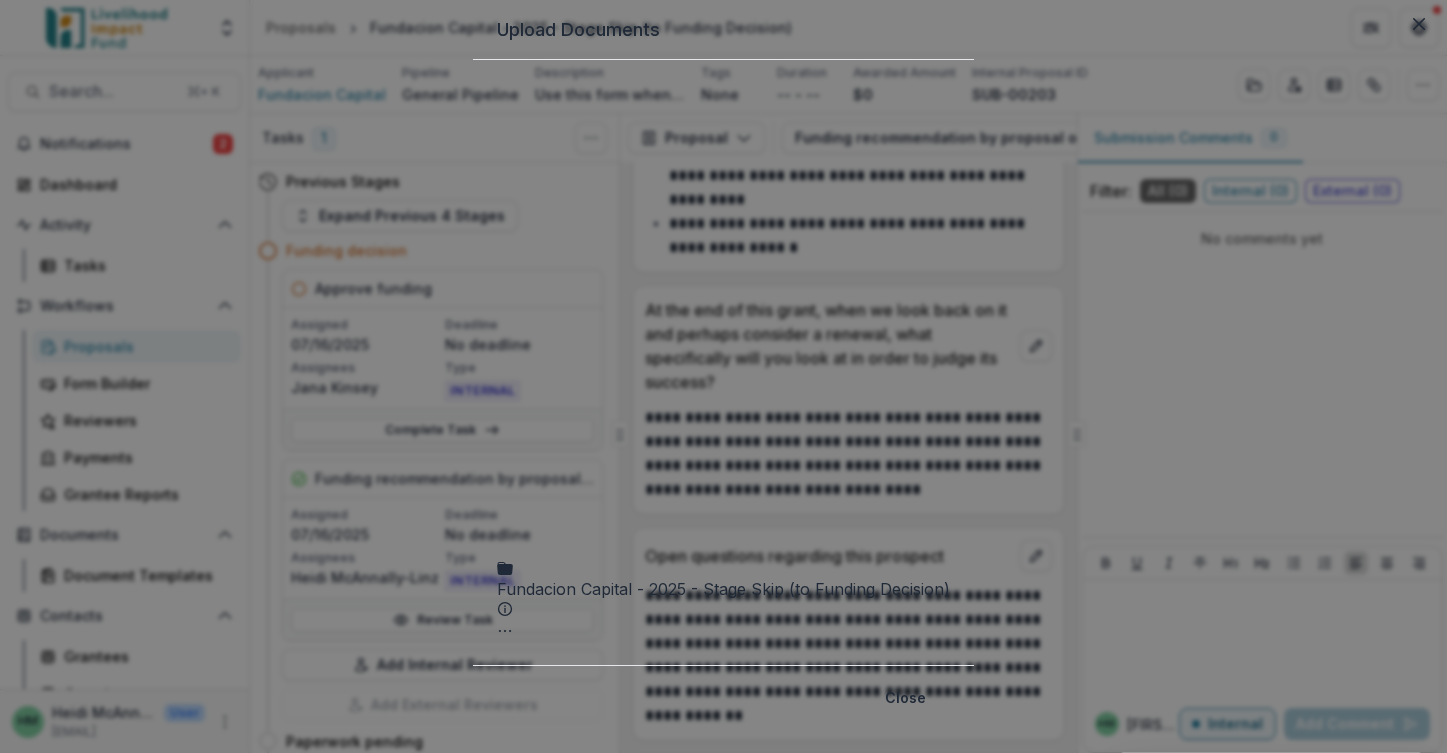 click 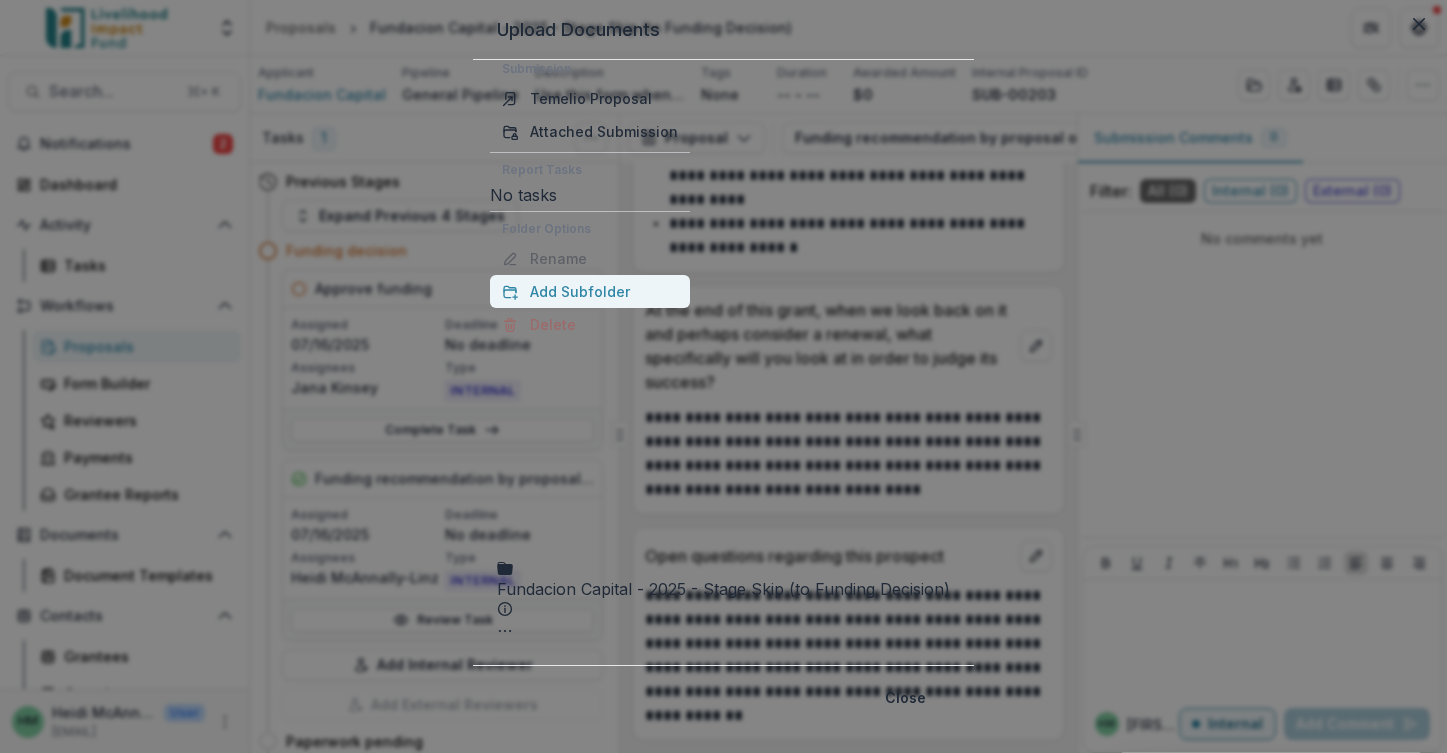 scroll, scrollTop: 0, scrollLeft: 0, axis: both 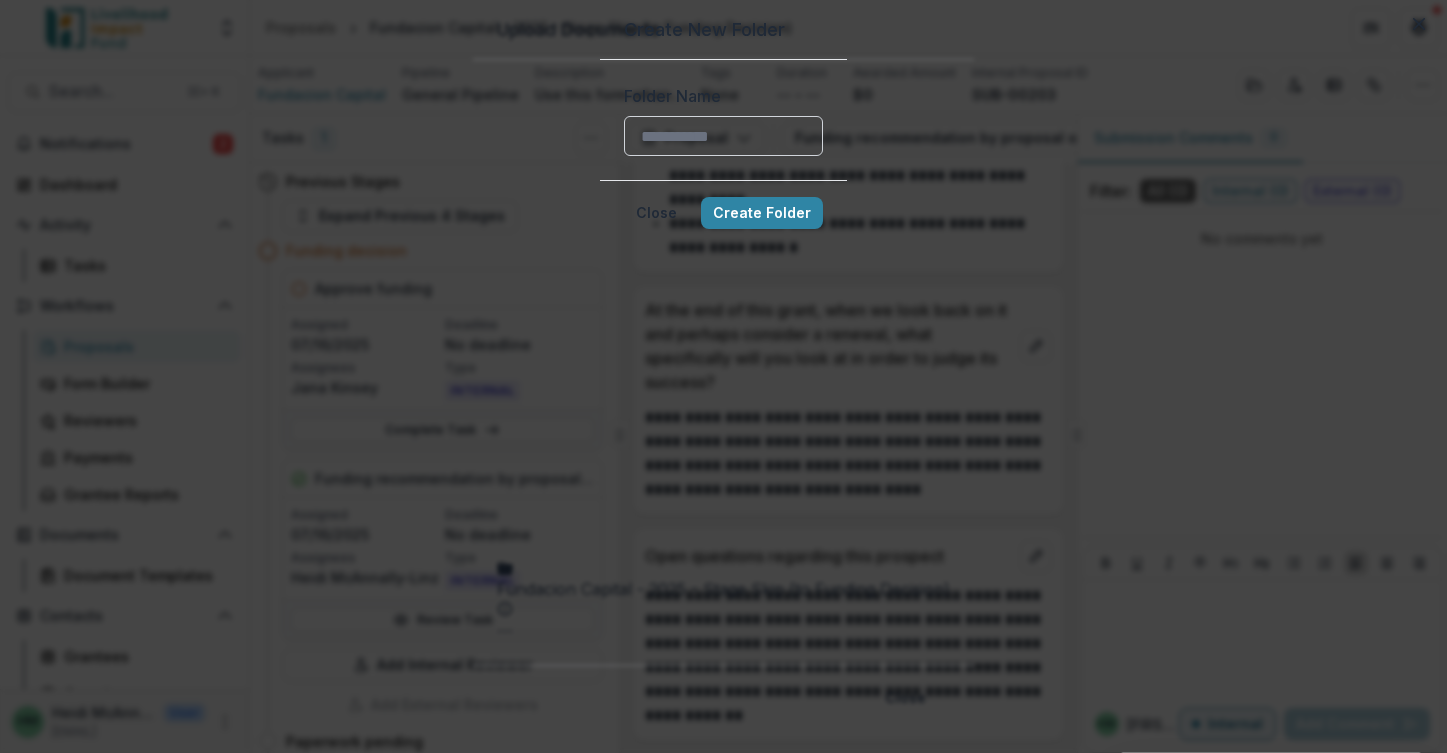 click on "Folder Name" at bounding box center [723, 136] 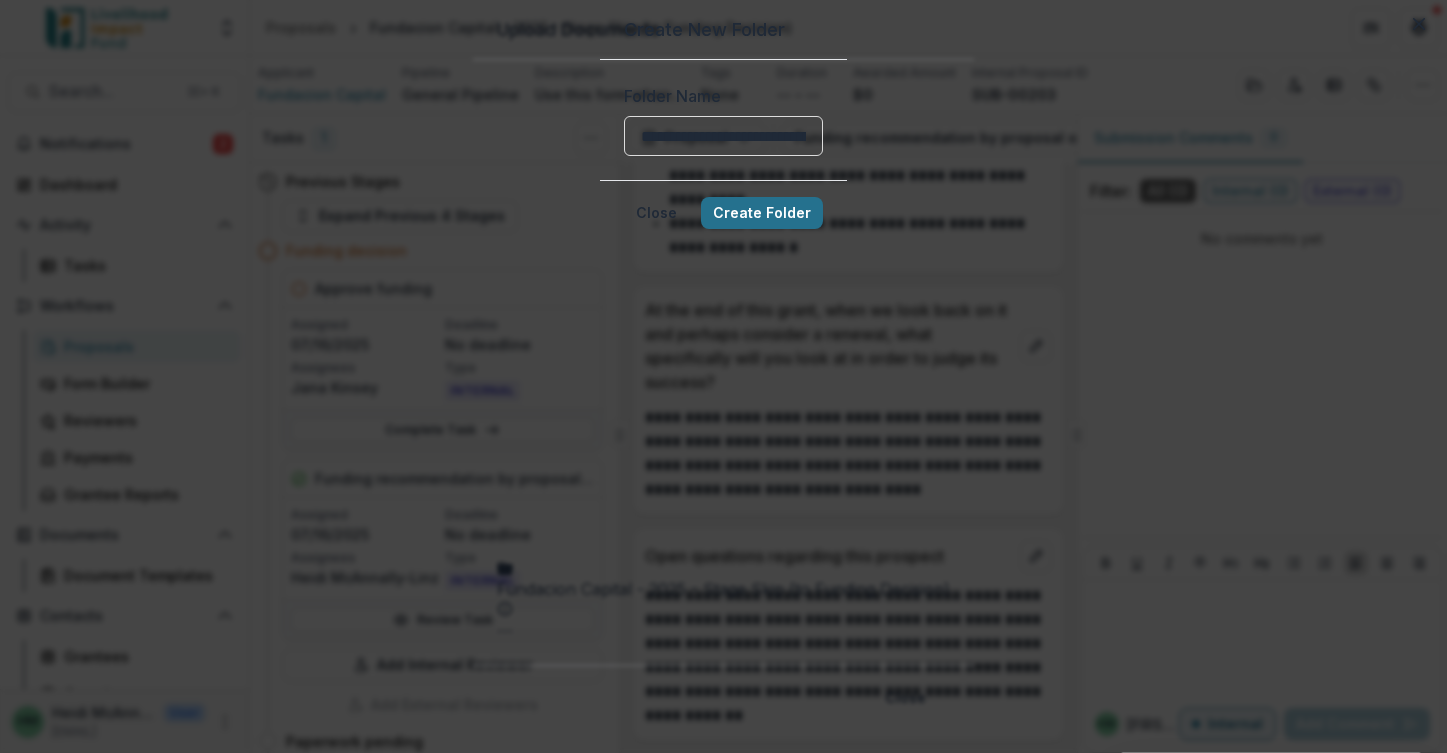 type on "**********" 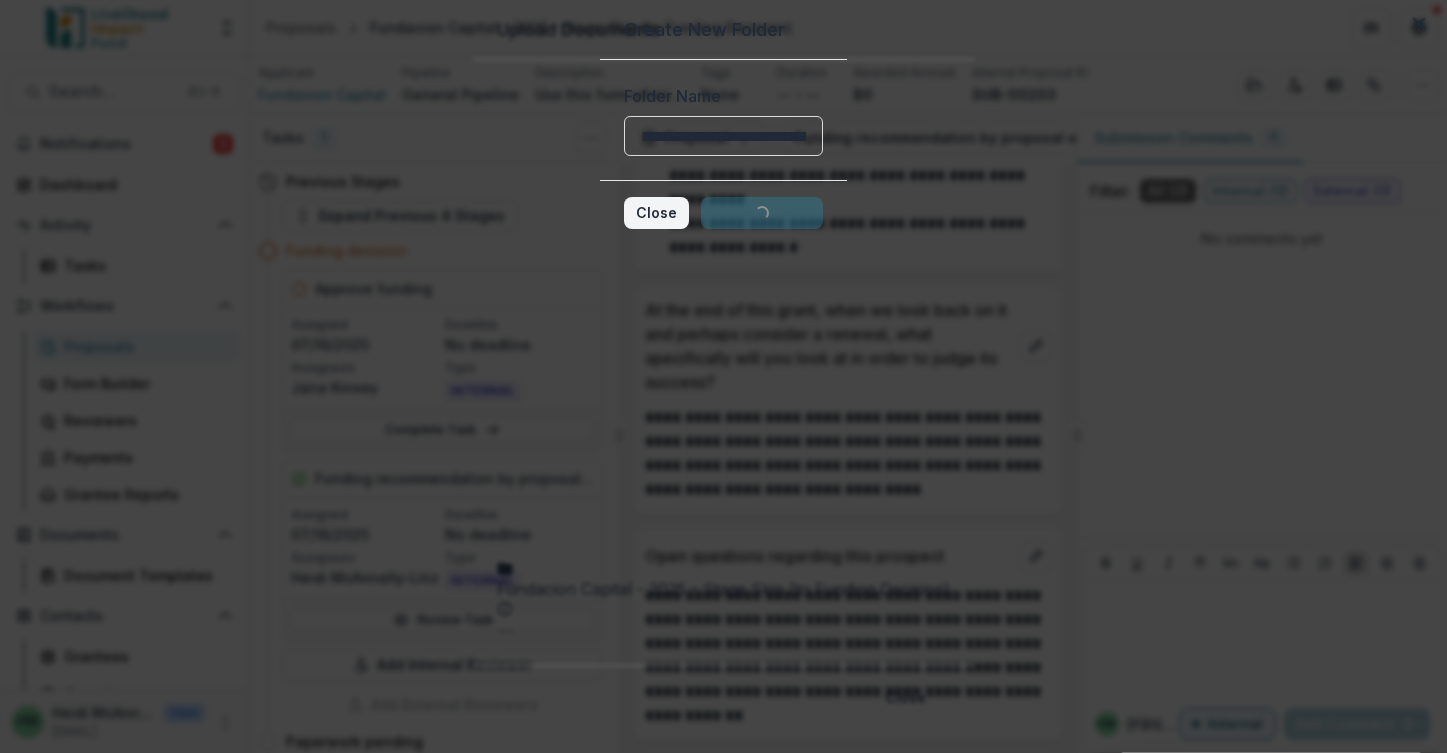 type 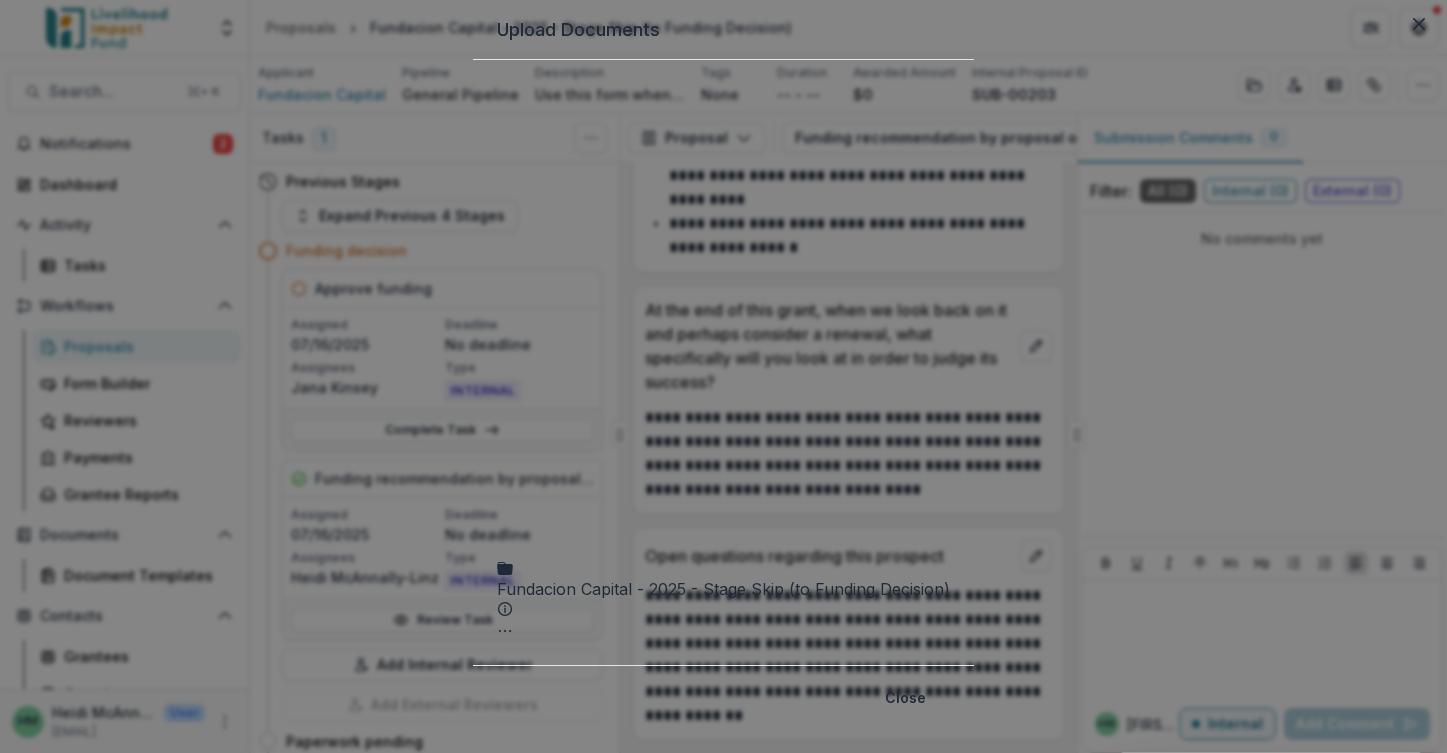 click on "Fundacion Capital - 2025 - Stage Skip (to Funding Decision)" at bounding box center [723, 597] 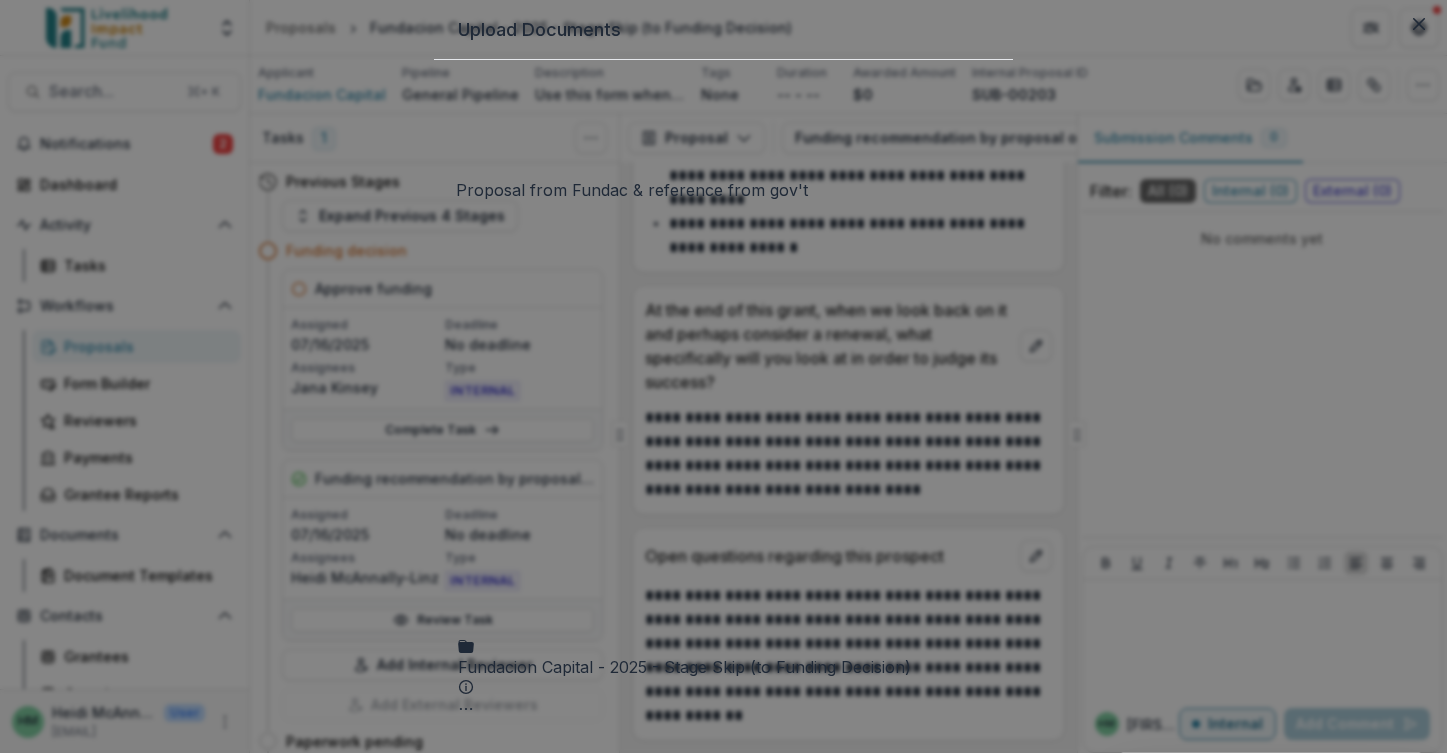 click on "Proposal from Fundac & reference from gov't" at bounding box center (634, 1302) 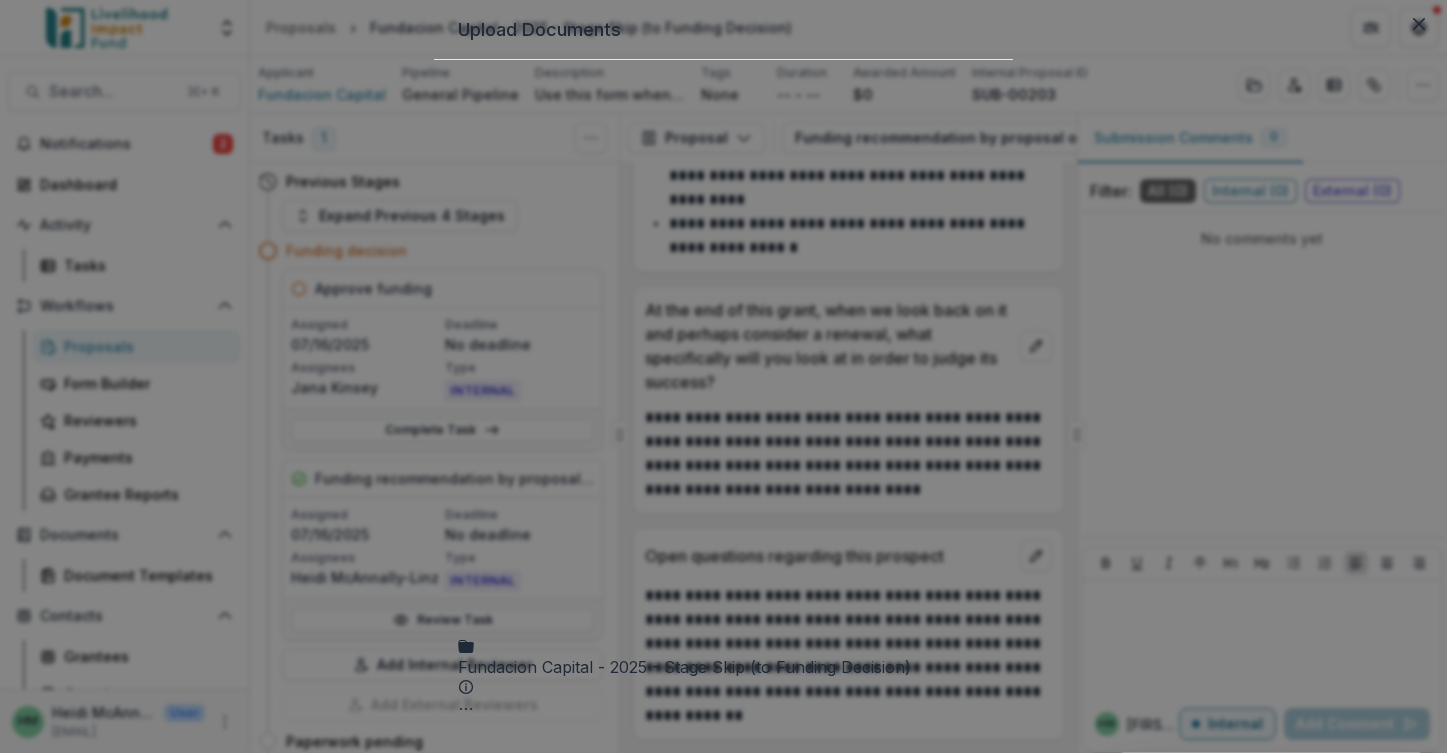 click 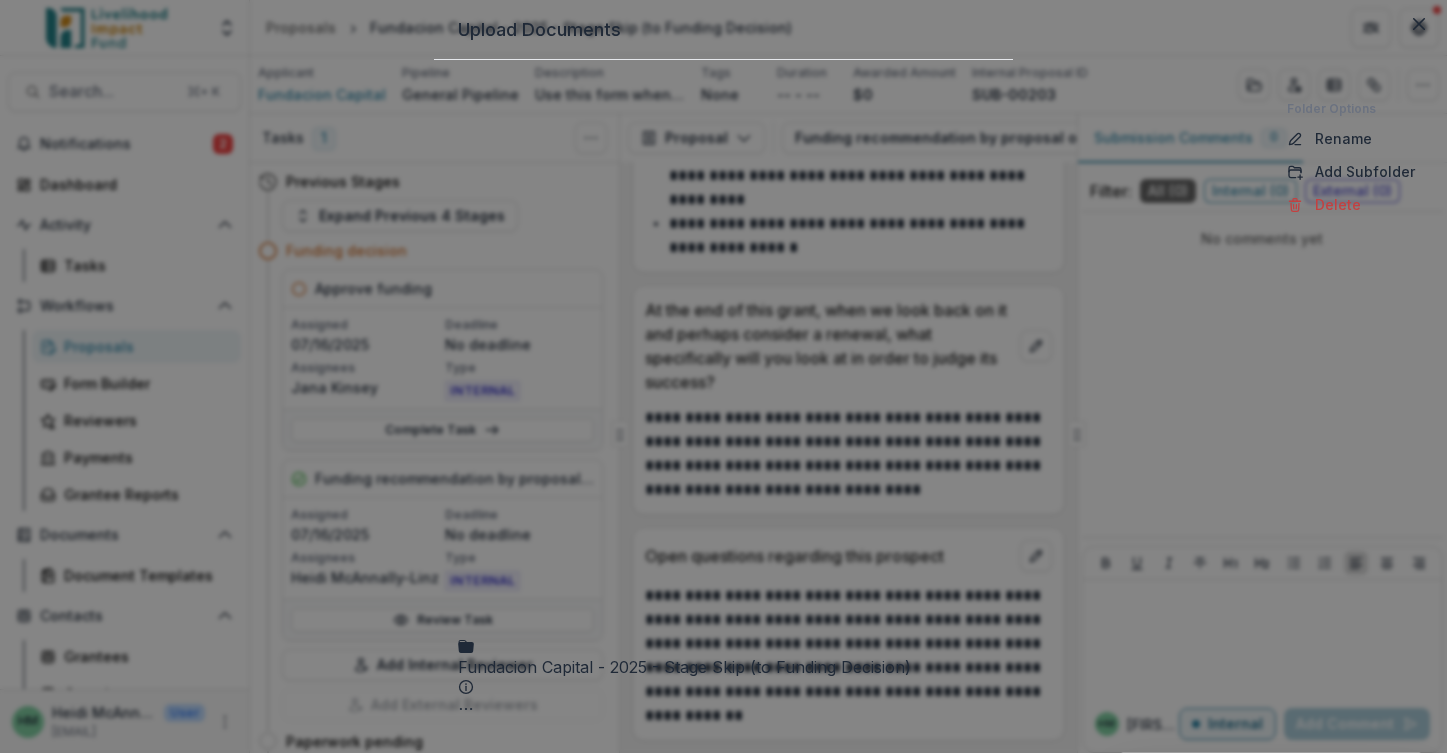 click on "Close" at bounding box center (944, 1483) 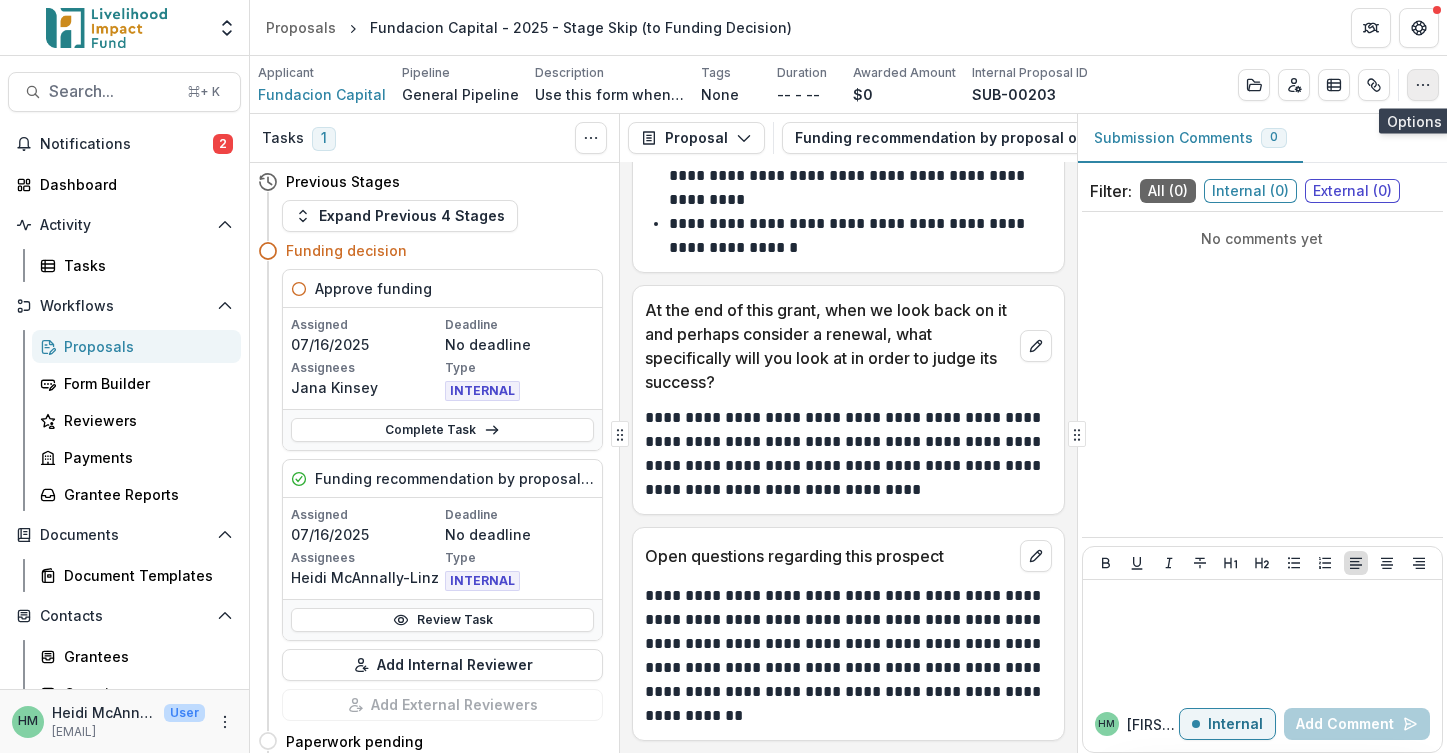 click 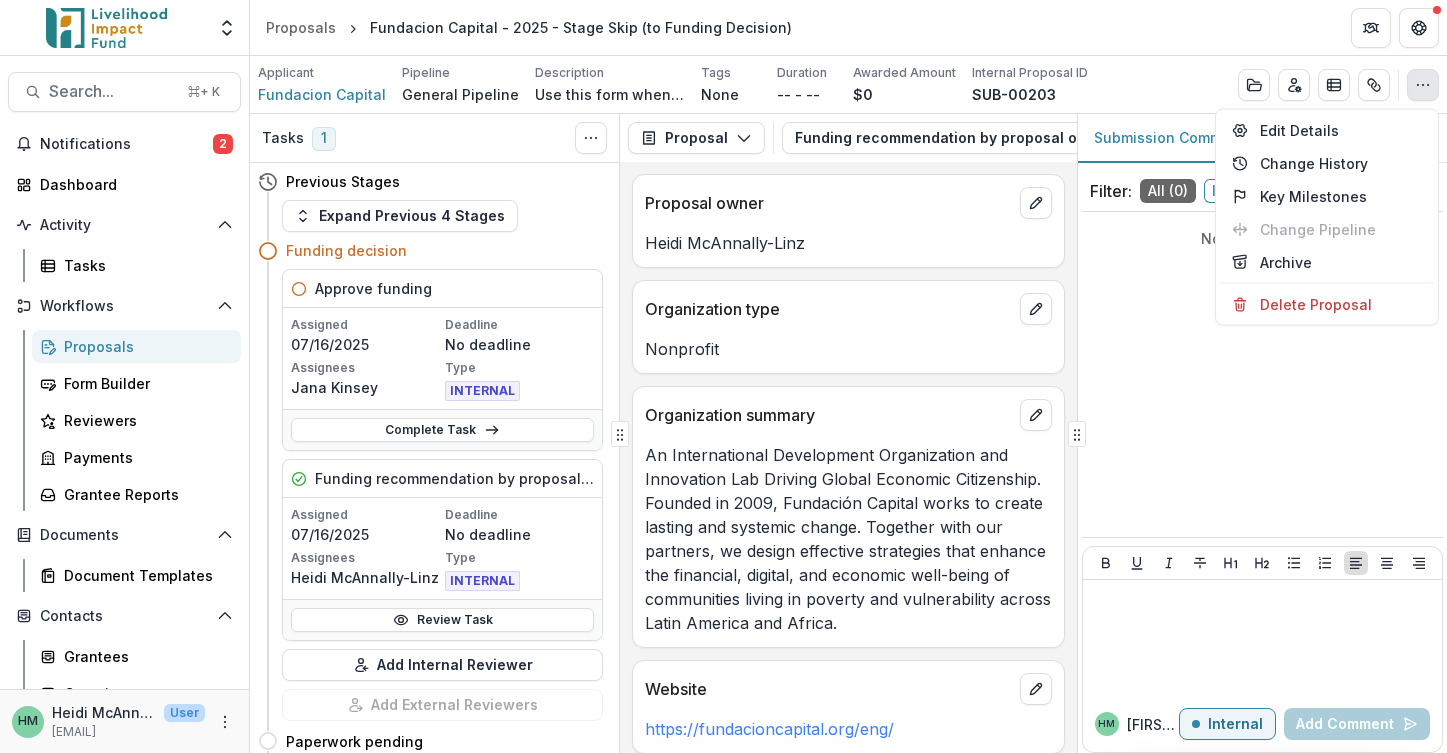 scroll, scrollTop: 0, scrollLeft: 0, axis: both 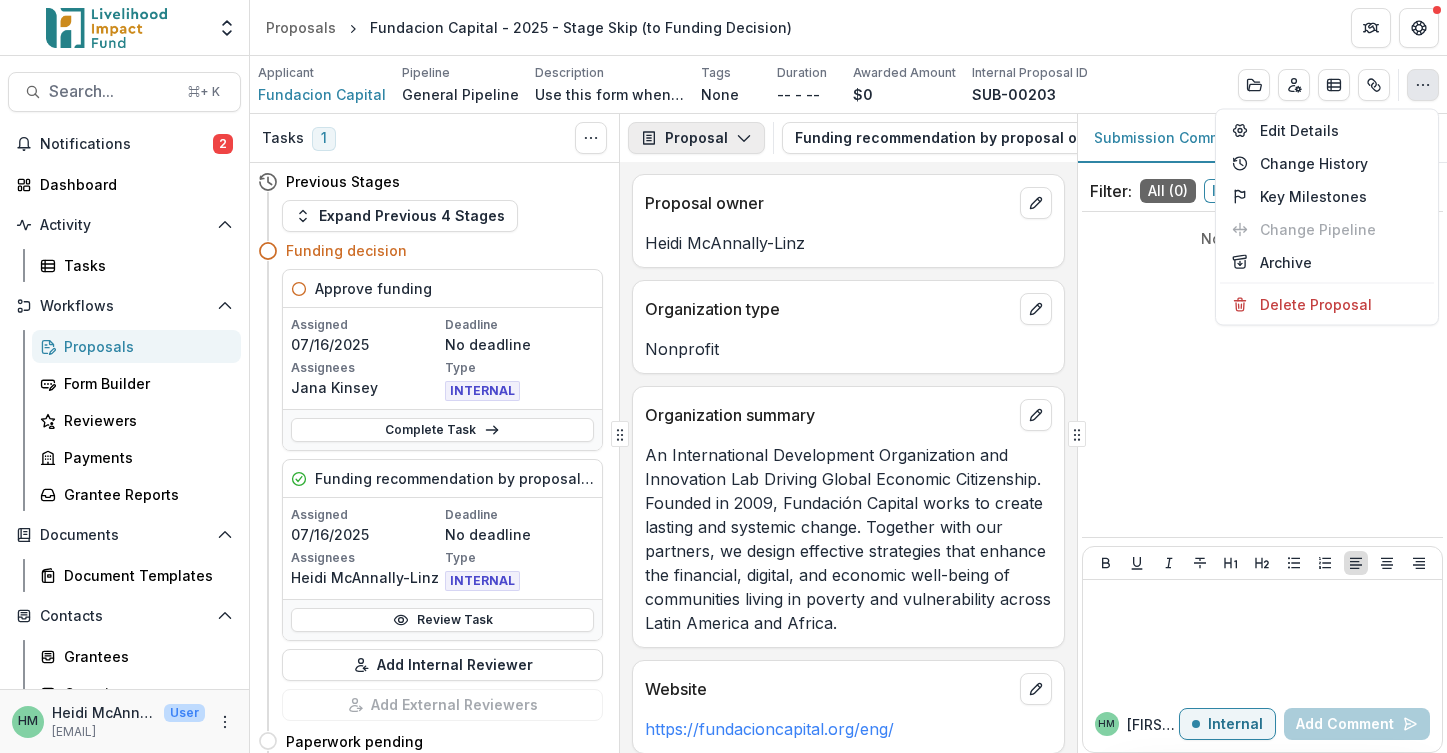 click 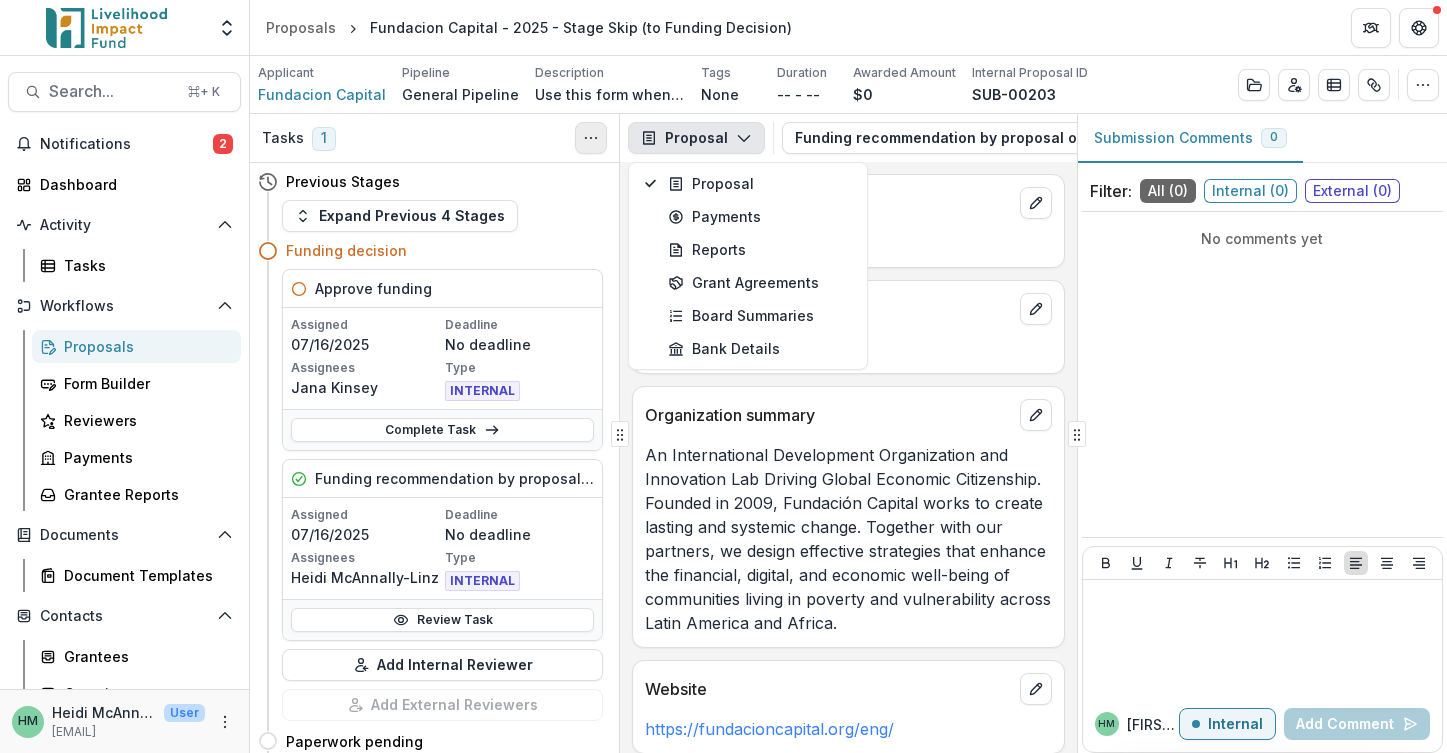 click 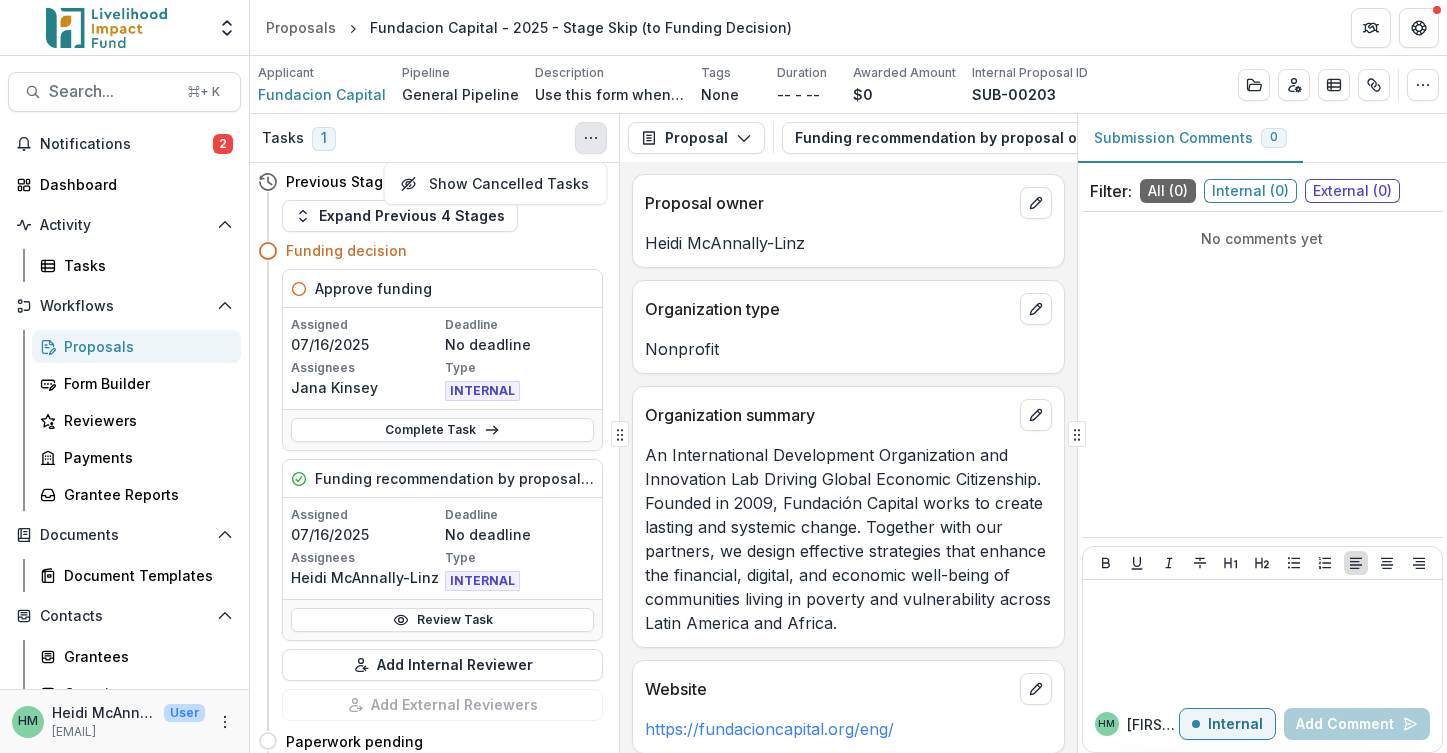 scroll, scrollTop: 0, scrollLeft: 0, axis: both 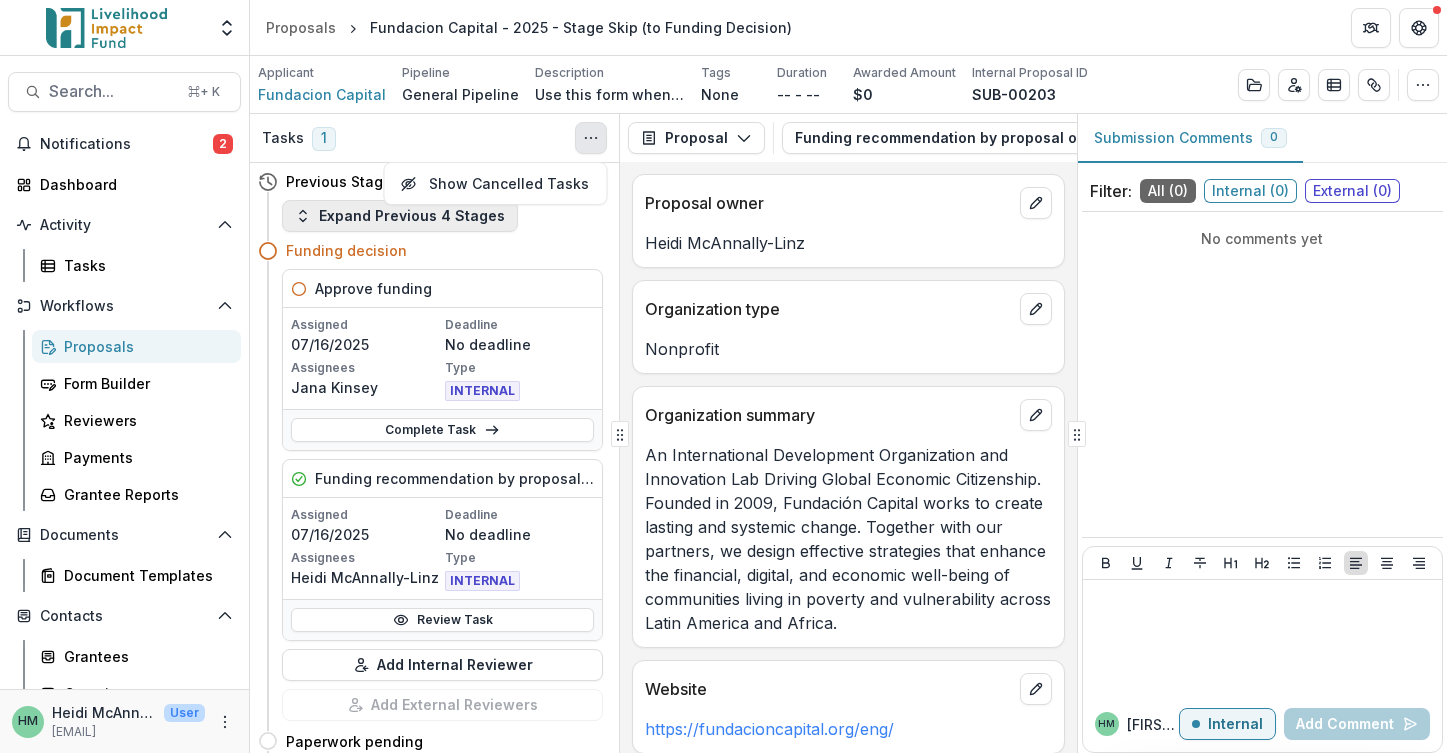 click on "Expand Previous 4 Stages" at bounding box center (400, 216) 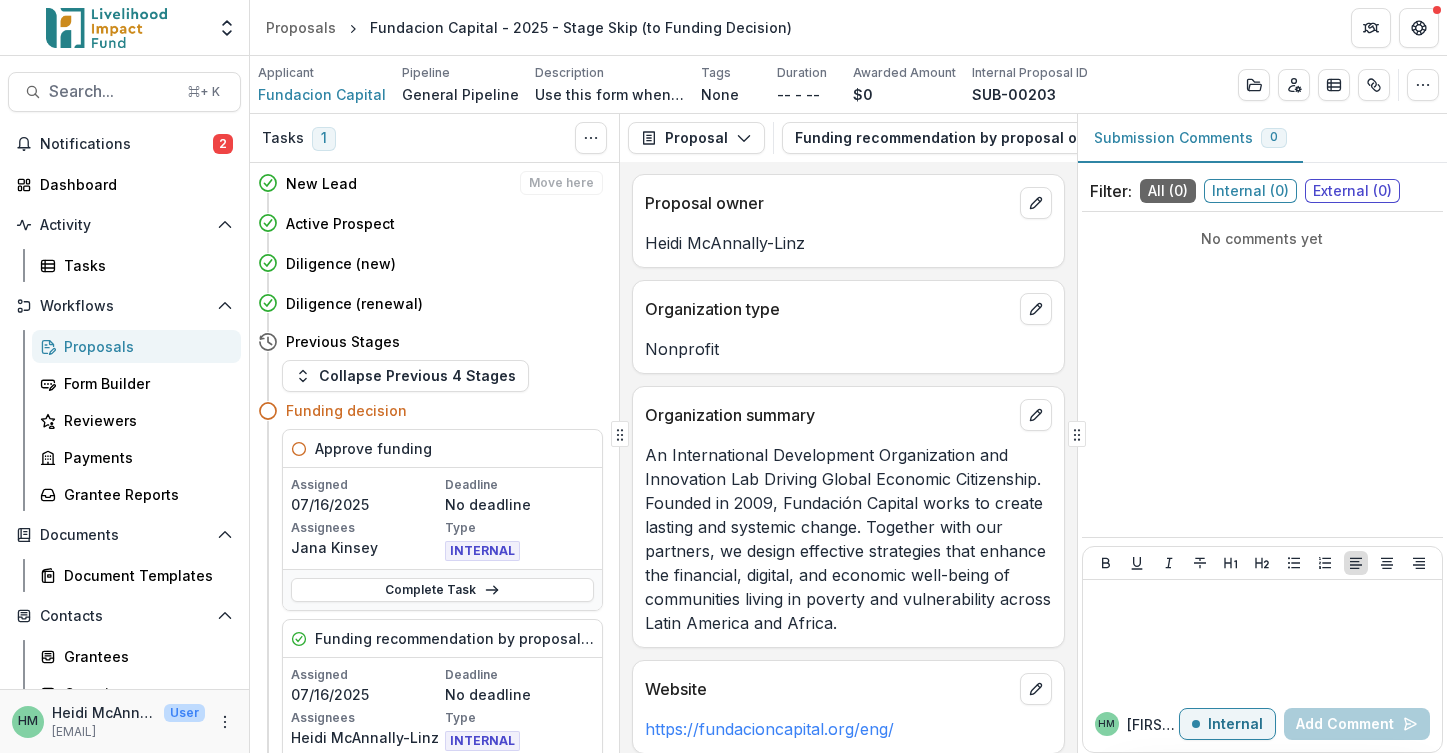 click on "New Lead Move here" at bounding box center (444, 183) 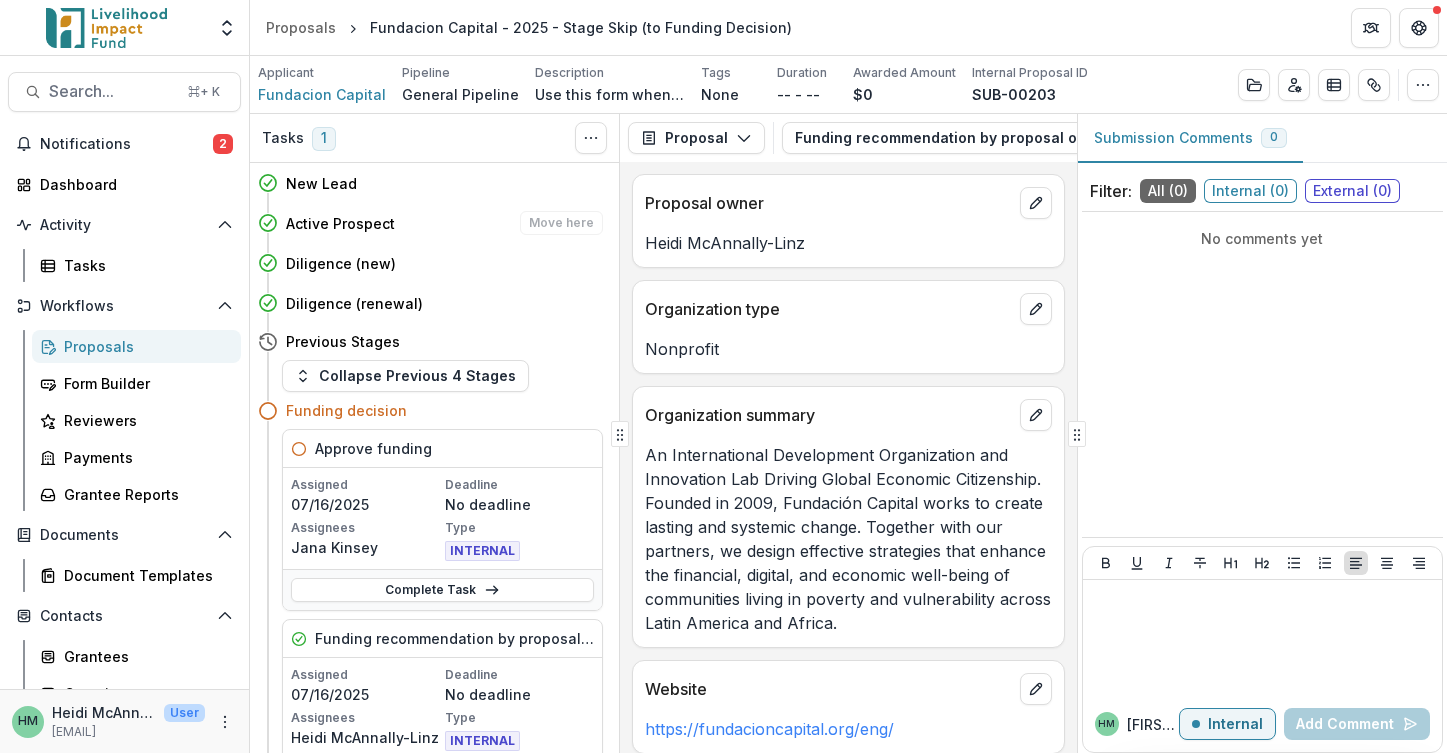 click on "Active Prospect" at bounding box center (340, 223) 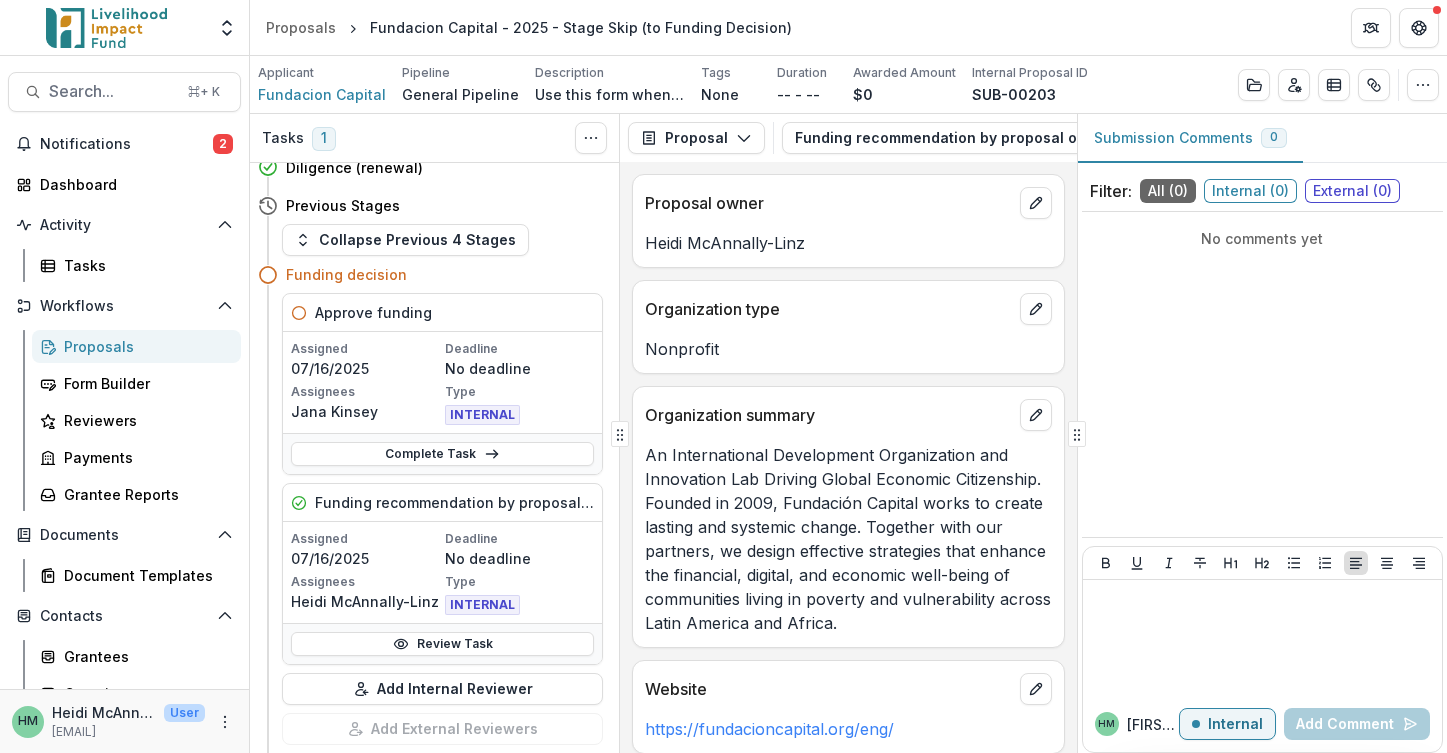 scroll, scrollTop: 206, scrollLeft: 0, axis: vertical 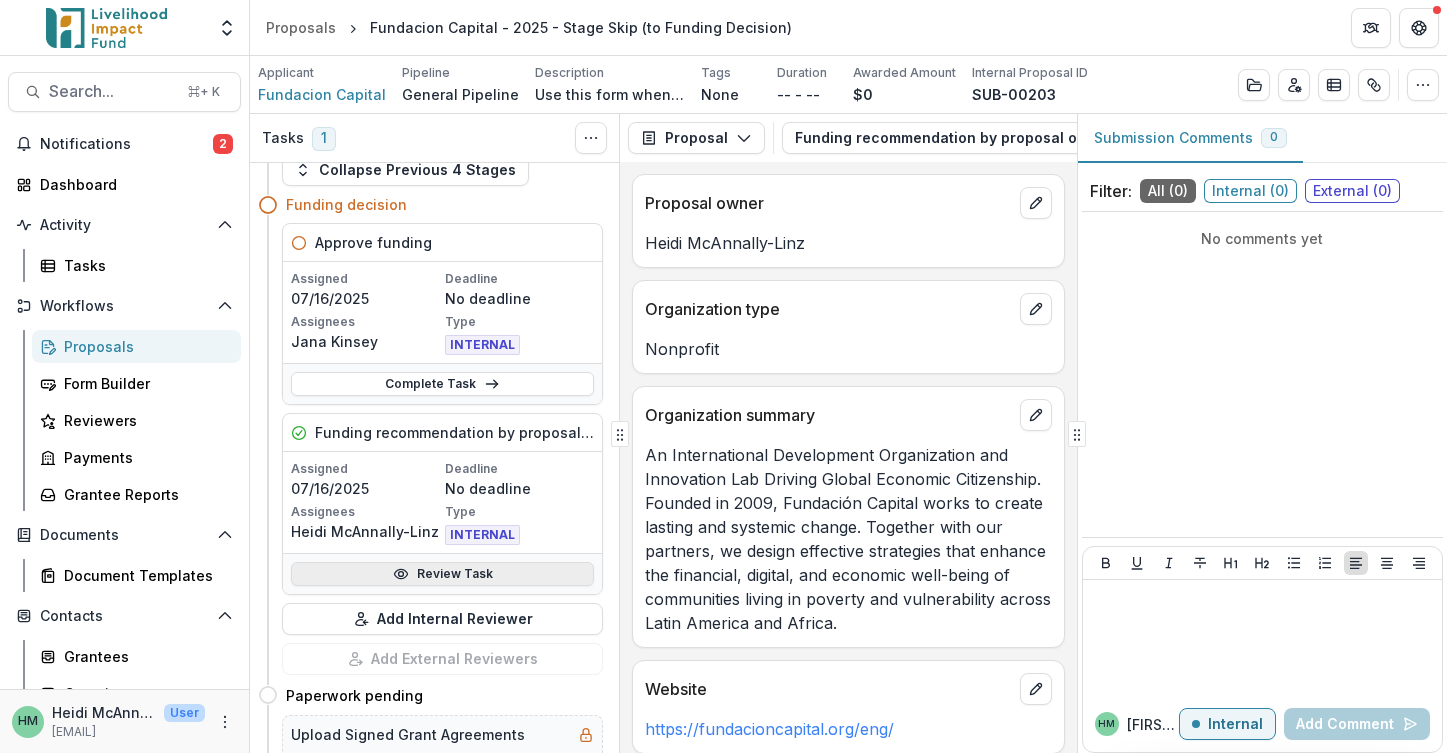 click on "Review Task" at bounding box center [442, 574] 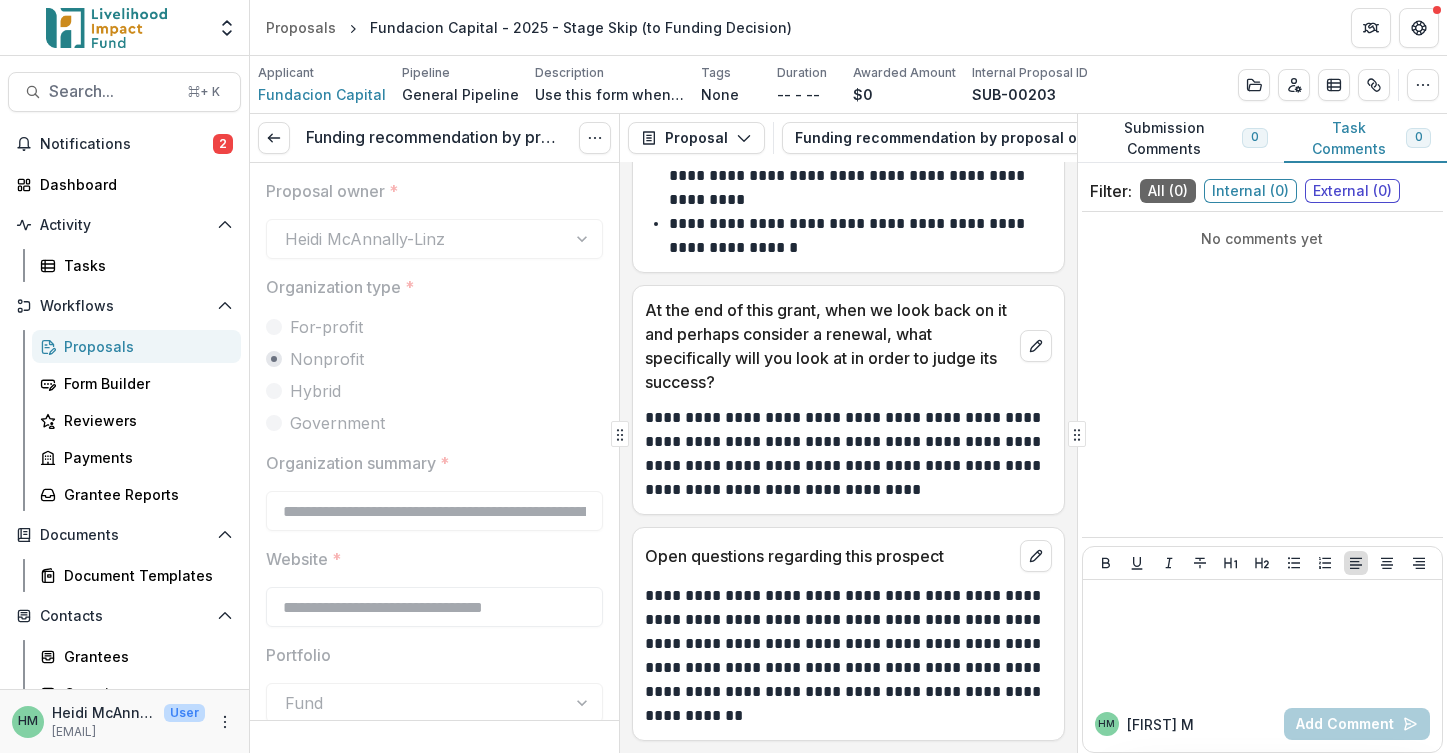 scroll, scrollTop: 2203, scrollLeft: 0, axis: vertical 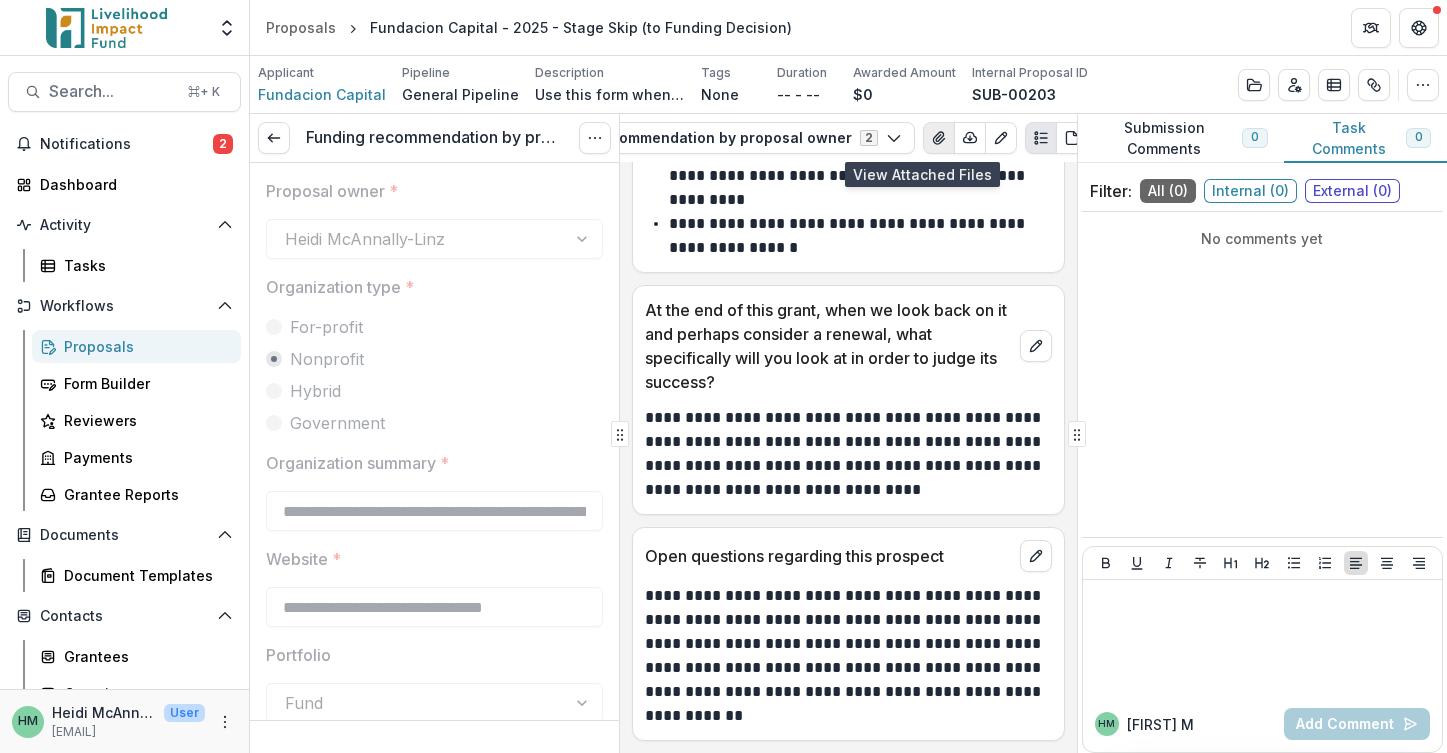 click 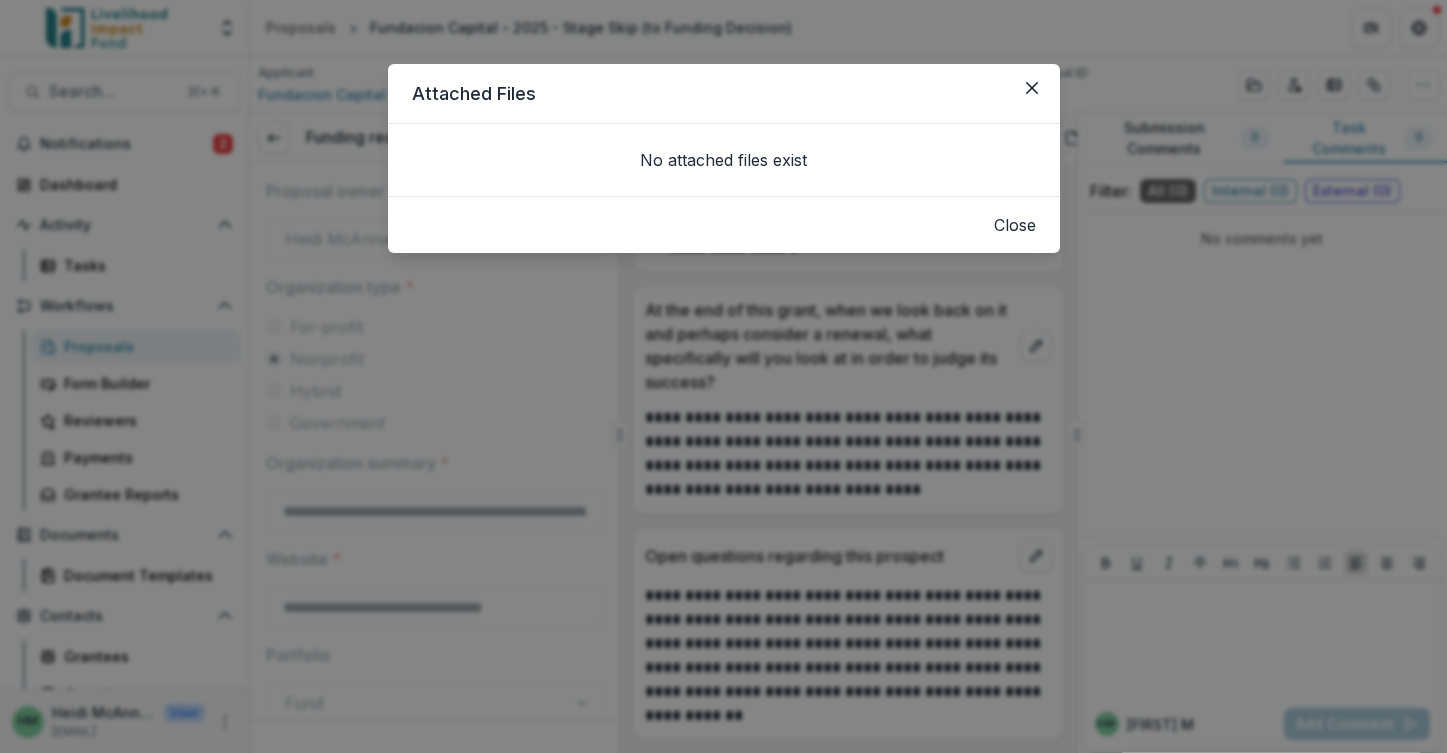 click on "No attached files exist" at bounding box center (723, 160) 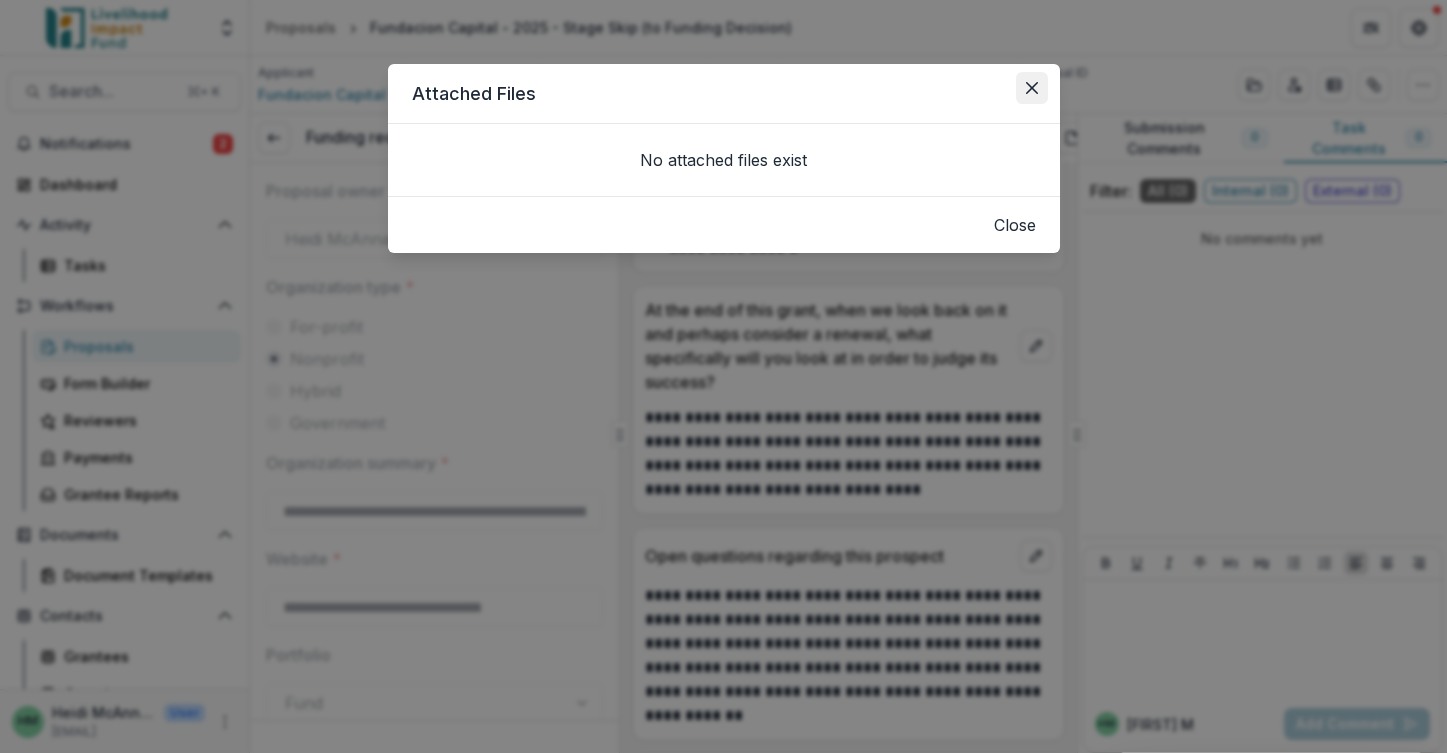 click at bounding box center (1032, 88) 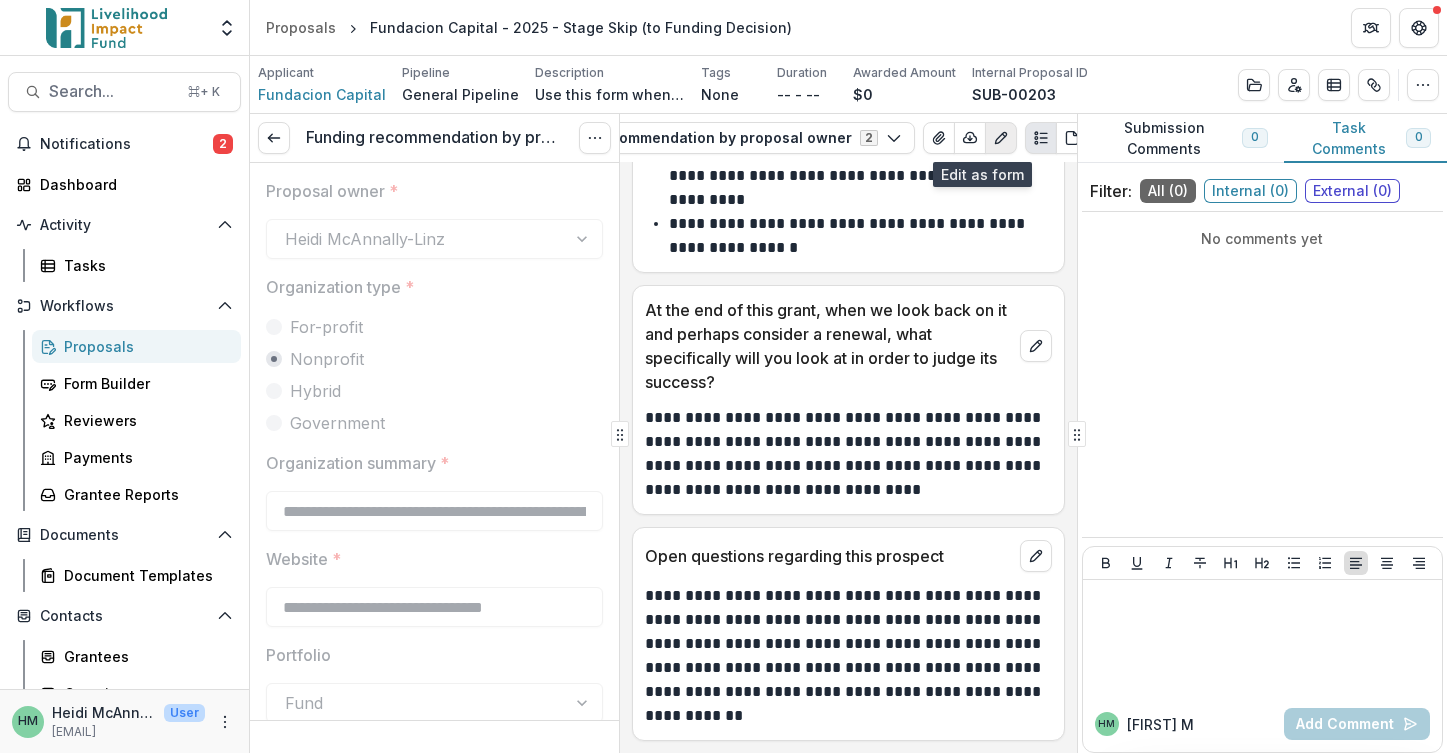 click 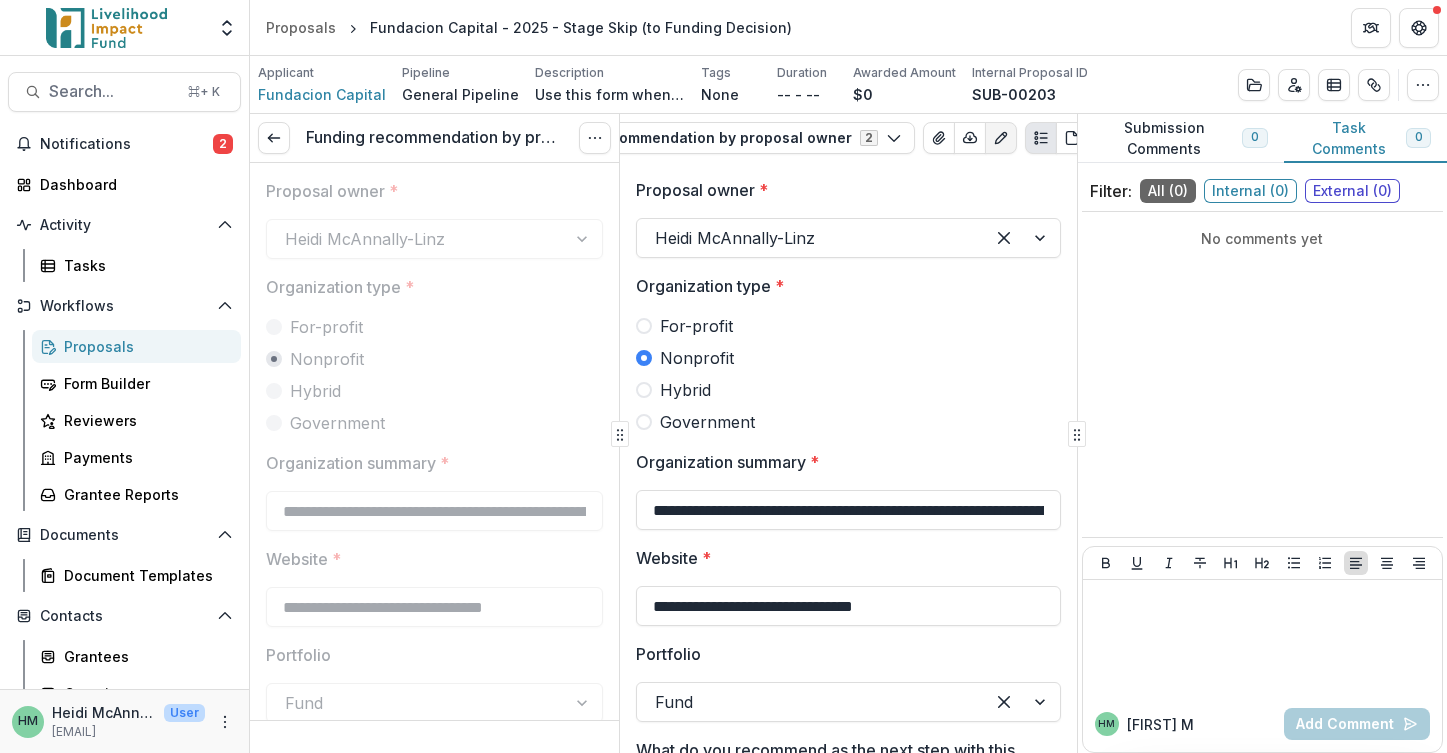 scroll, scrollTop: 2937, scrollLeft: 0, axis: vertical 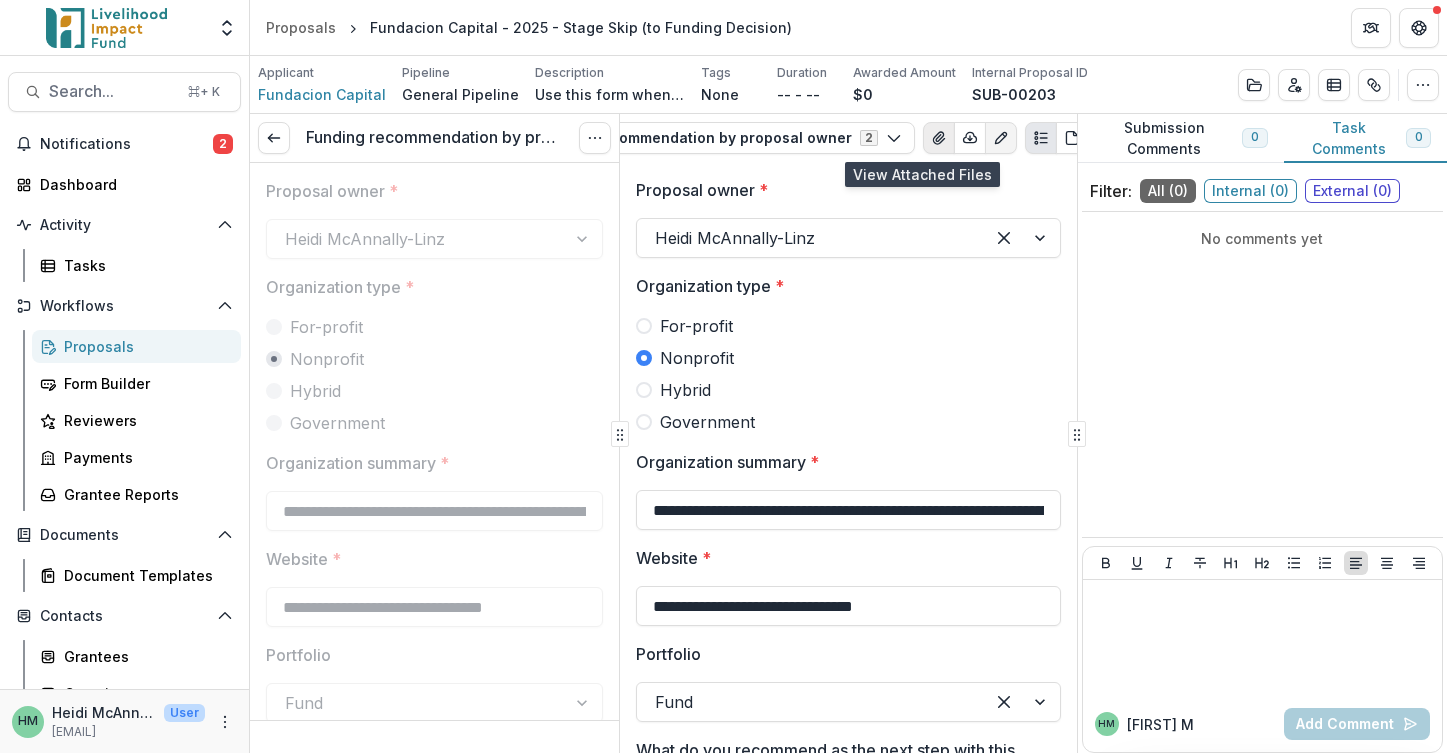 click 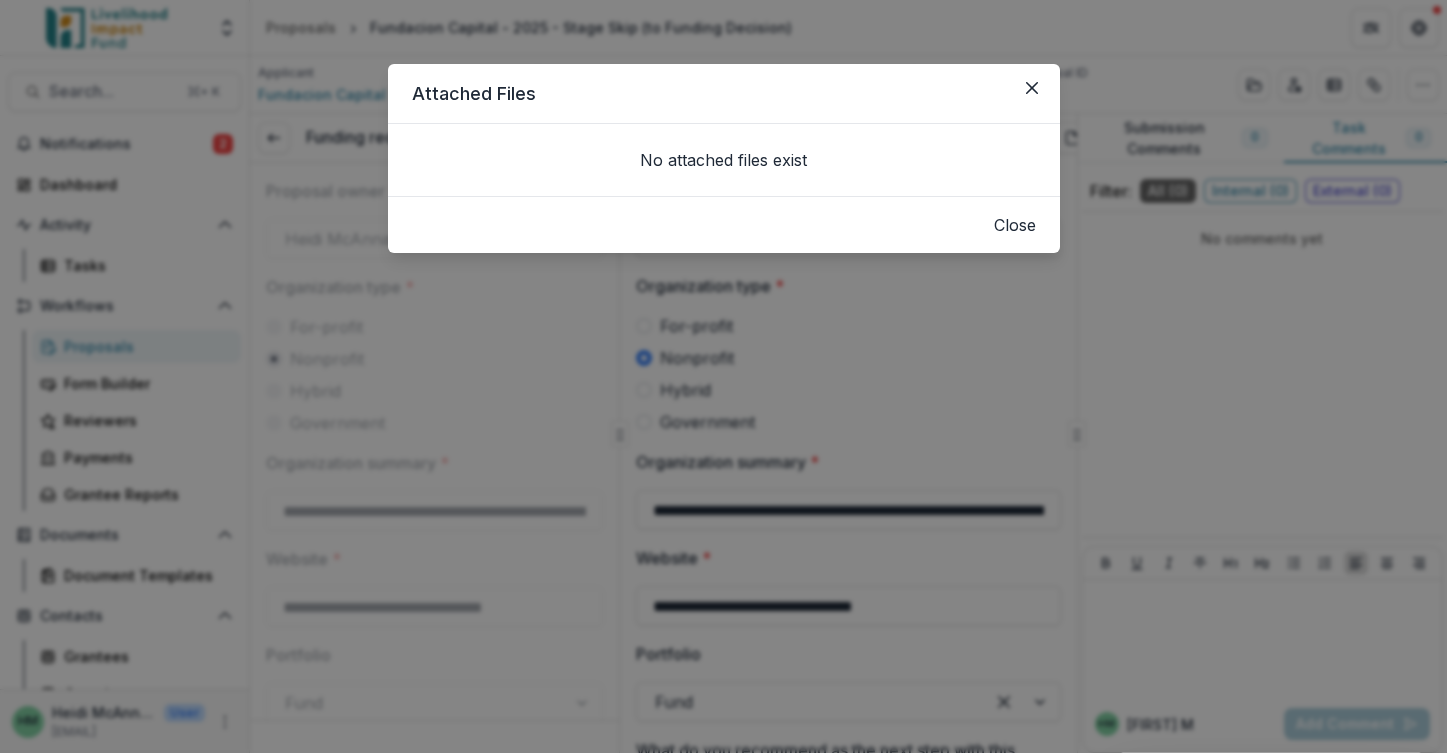 click on "No attached files exist" at bounding box center (723, 160) 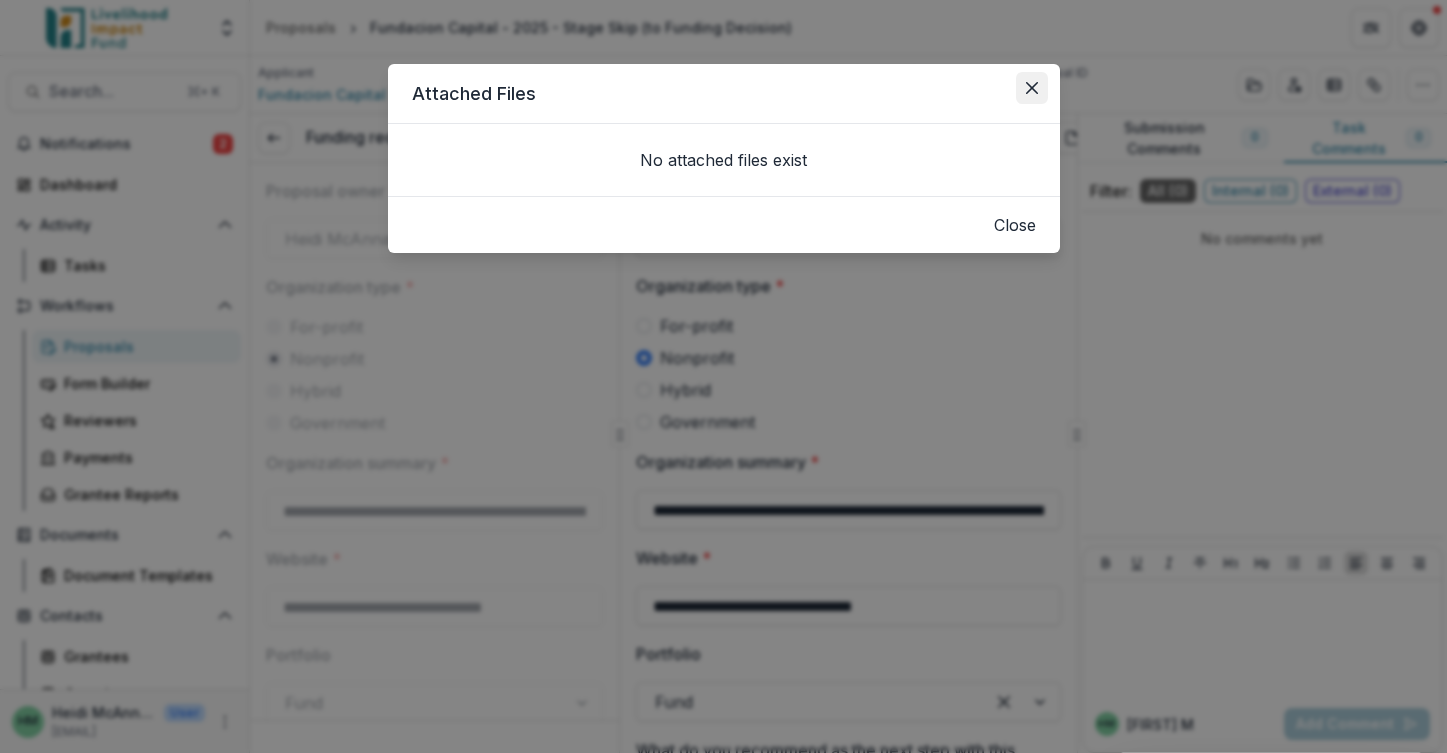 click at bounding box center (1032, 88) 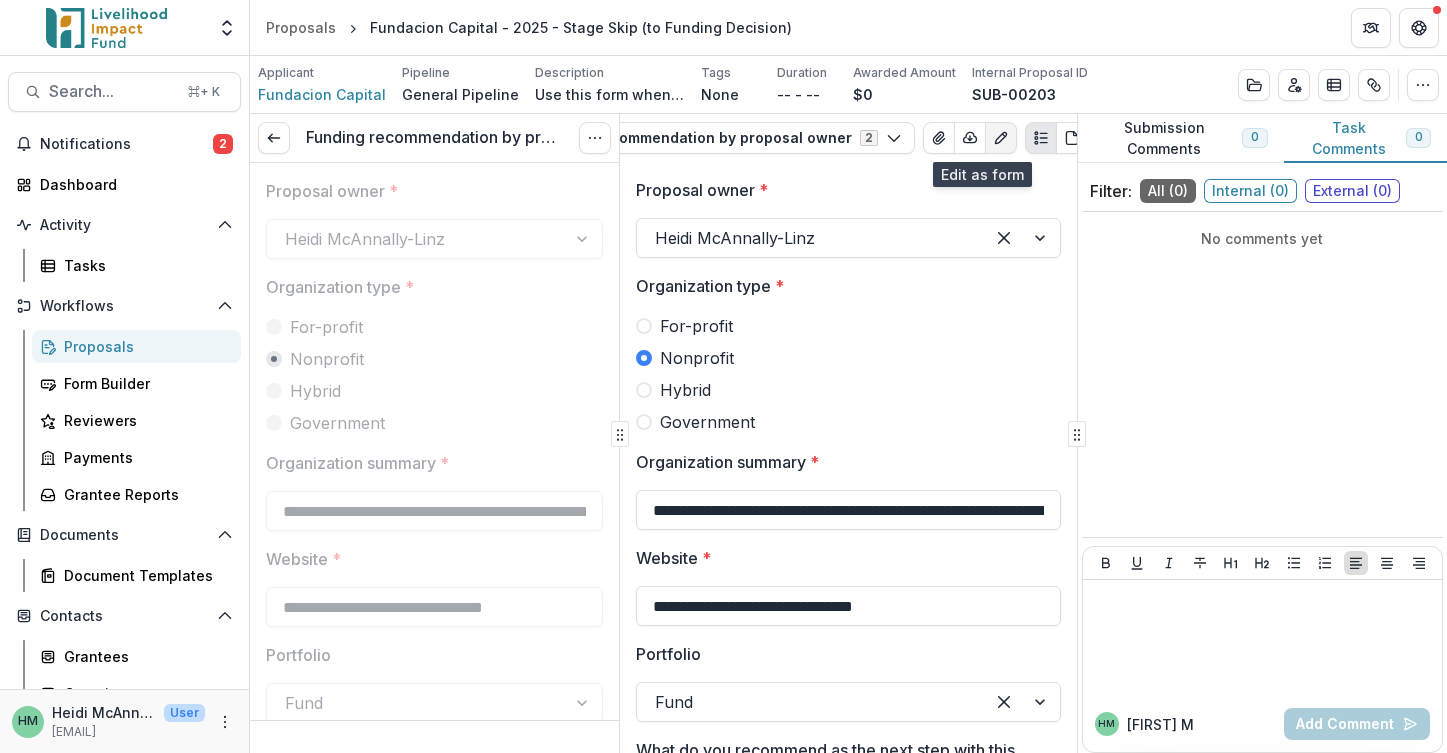 click at bounding box center (1001, 138) 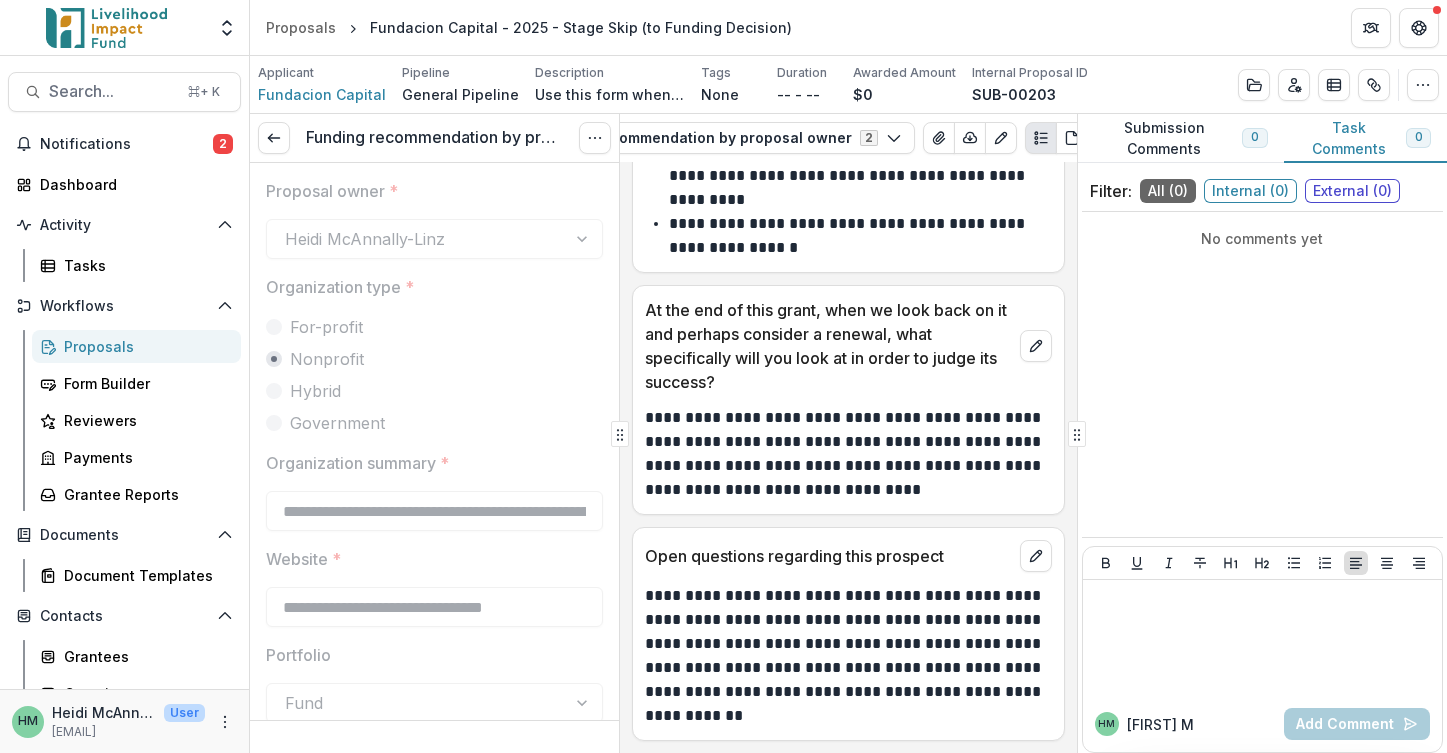 scroll, scrollTop: 2203, scrollLeft: 0, axis: vertical 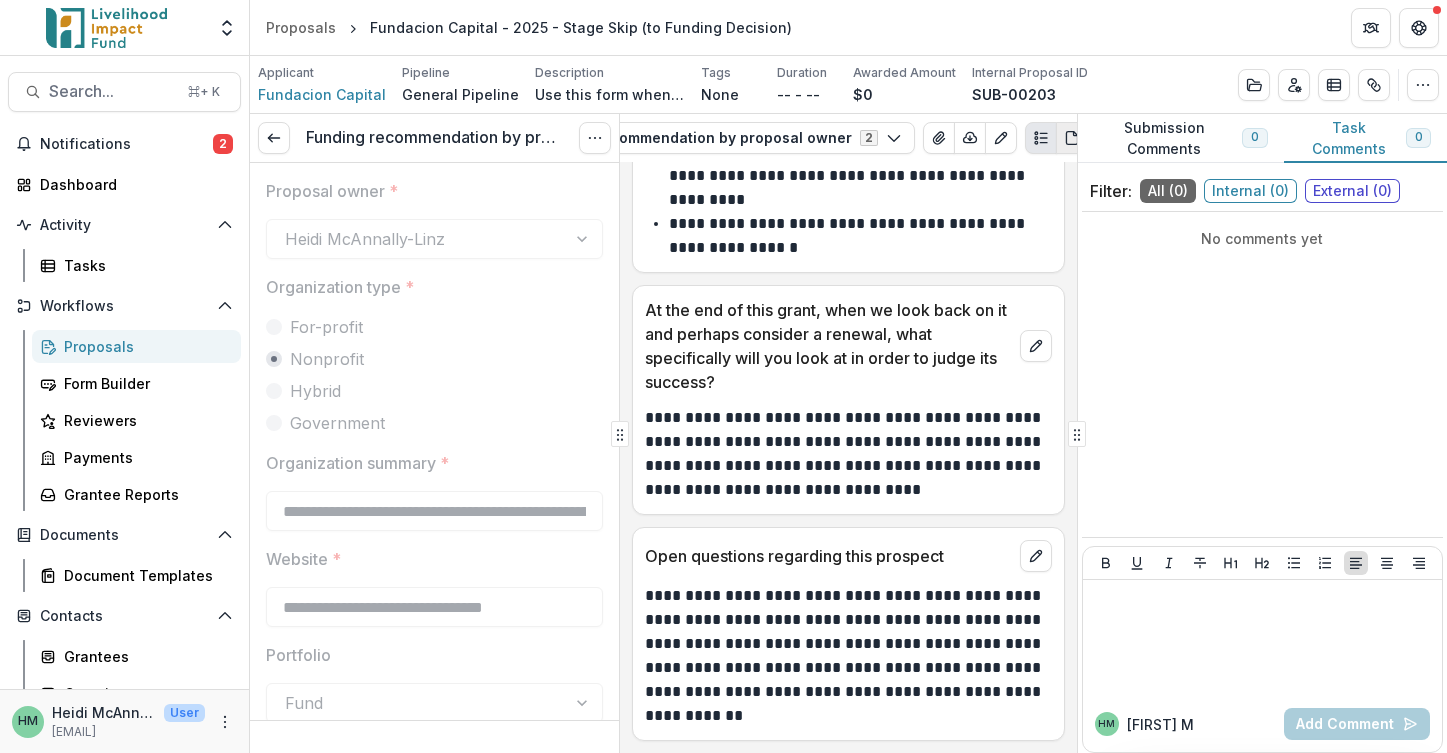 click at bounding box center (1072, 138) 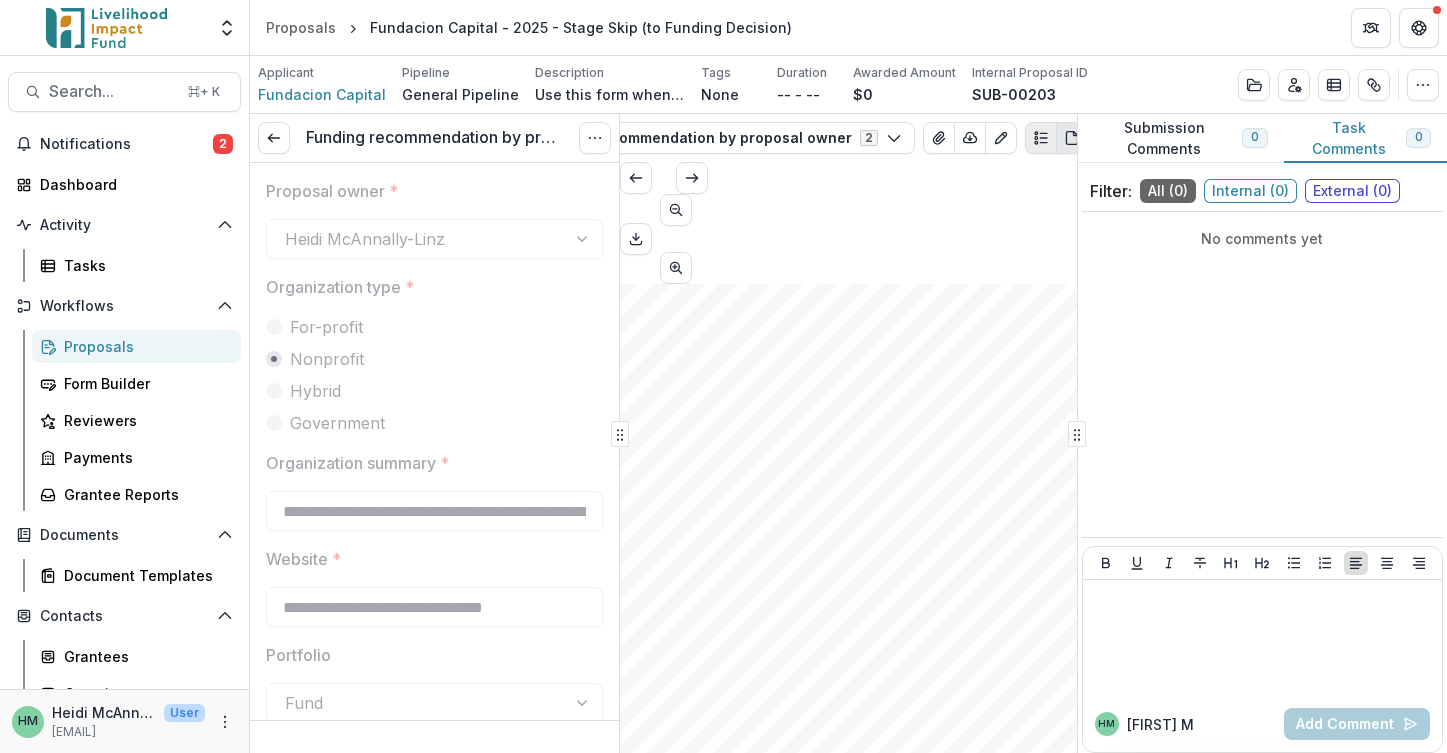 click 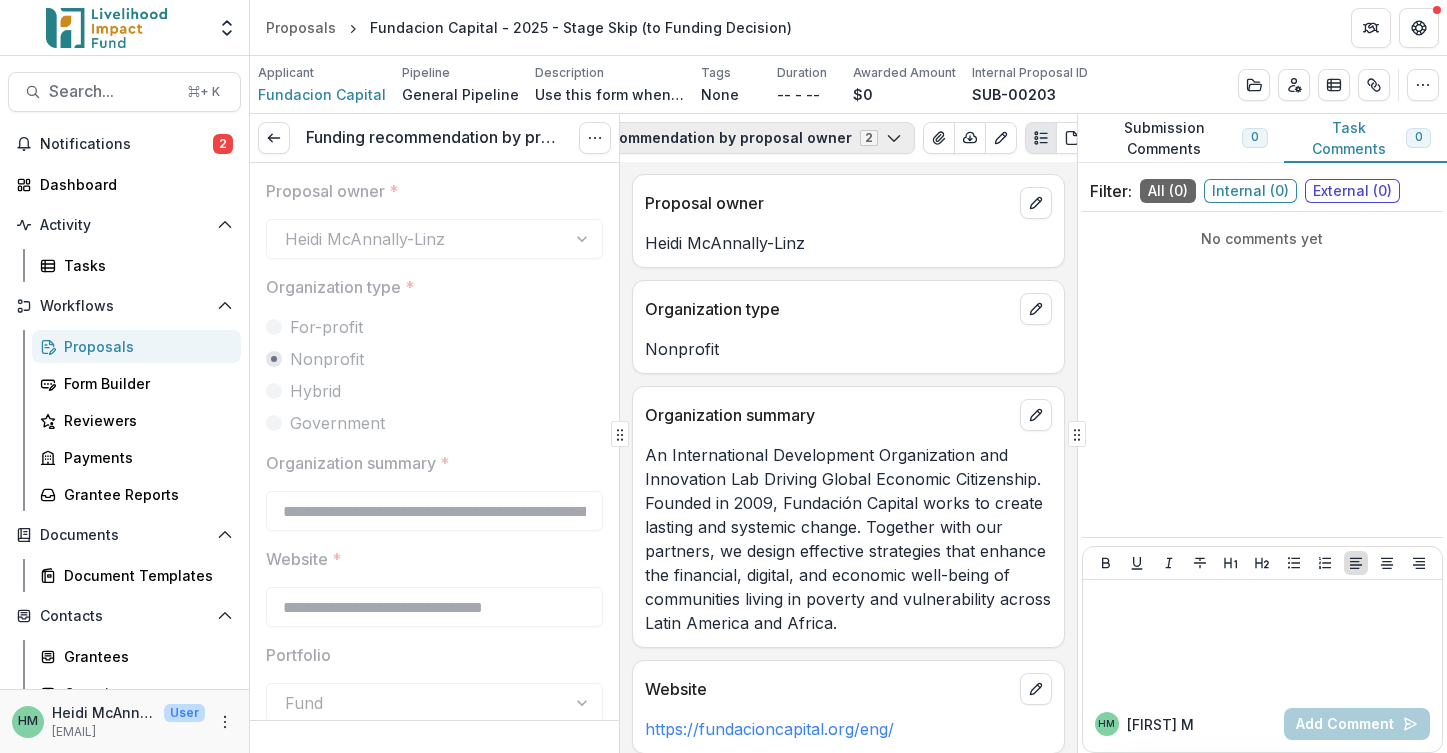 click 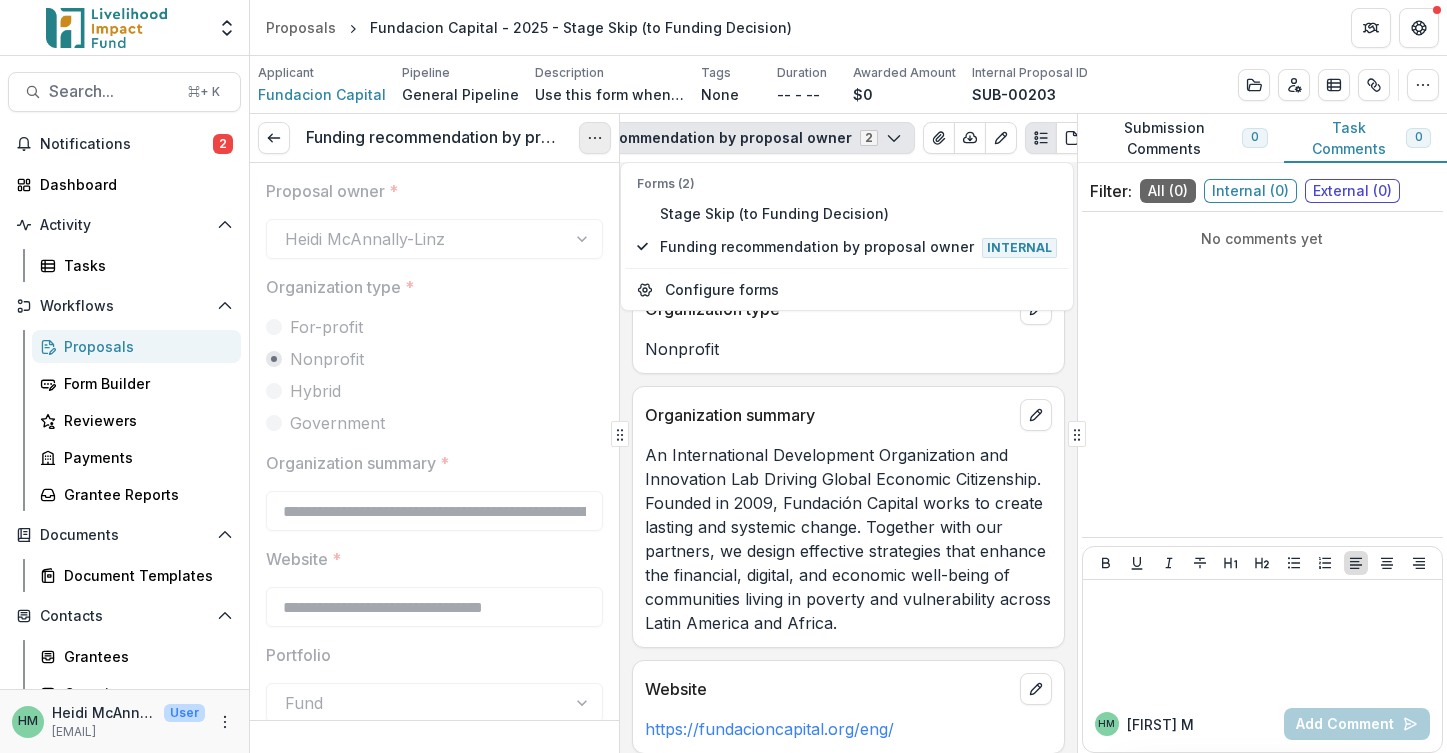 click 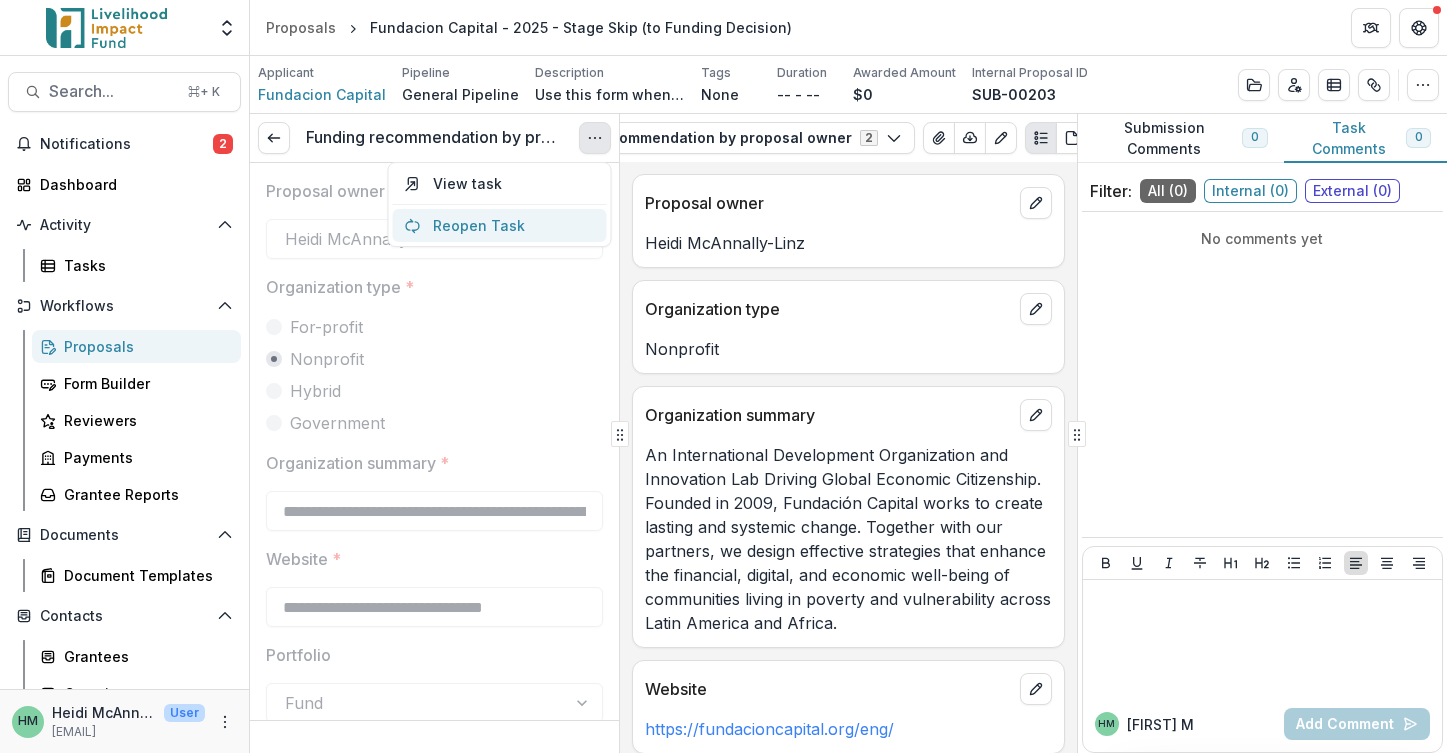 click on "Reopen Task" at bounding box center (500, 225) 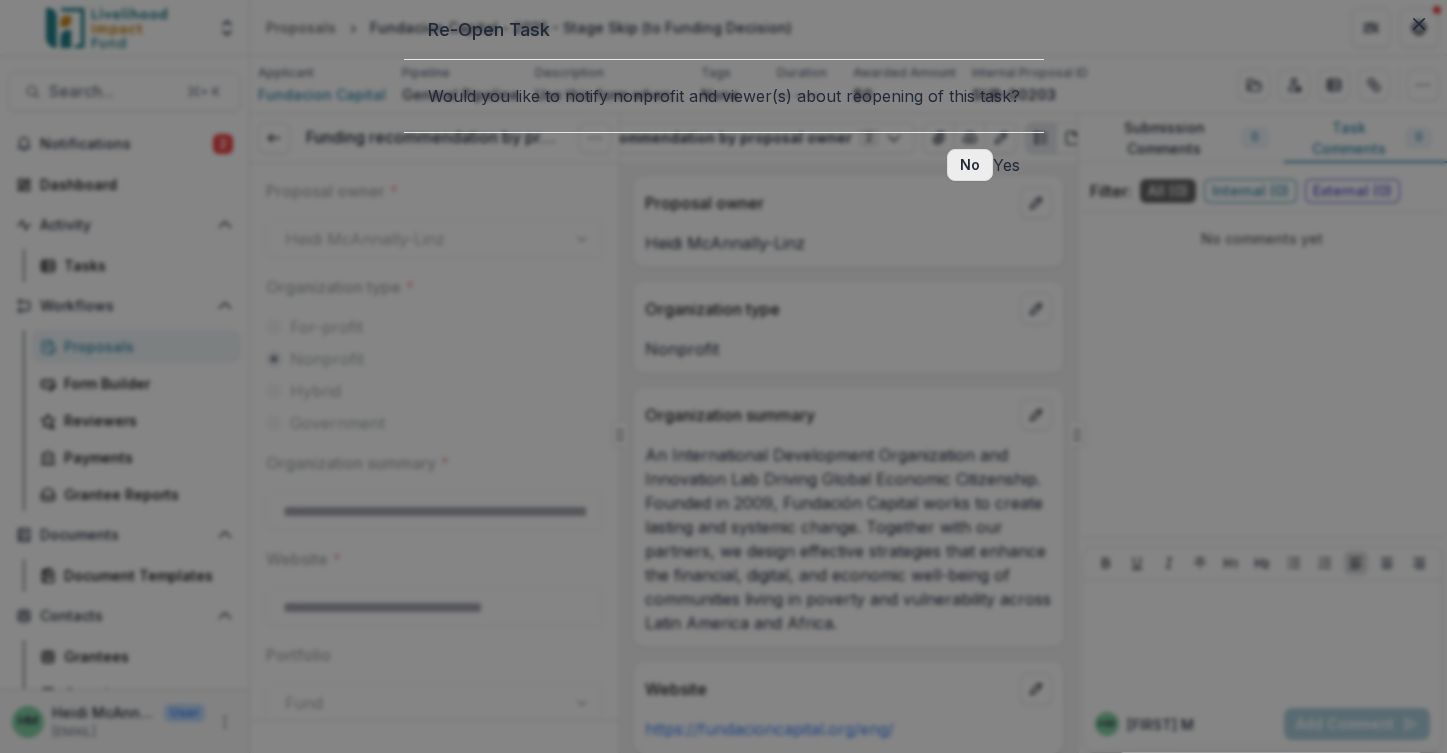 click on "No" at bounding box center (970, 165) 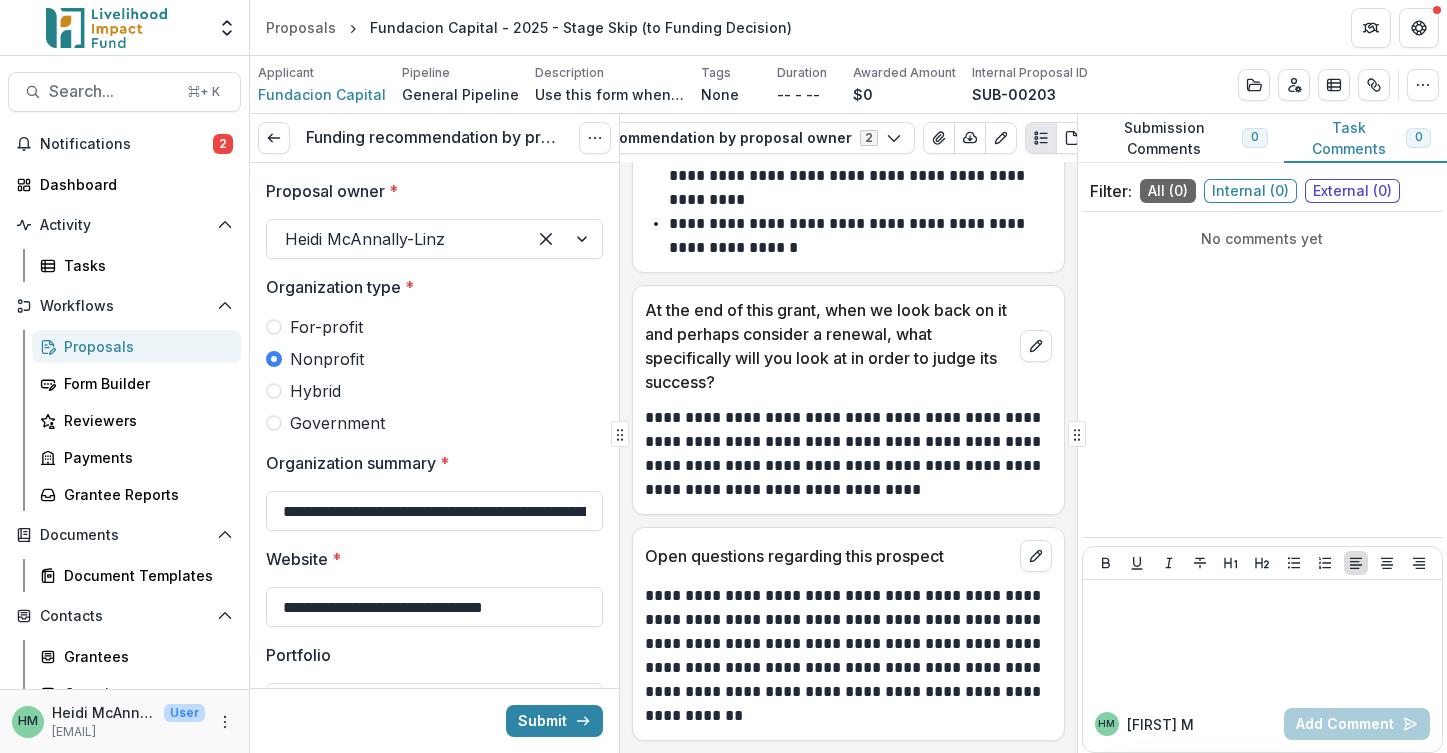 scroll, scrollTop: 2203, scrollLeft: 0, axis: vertical 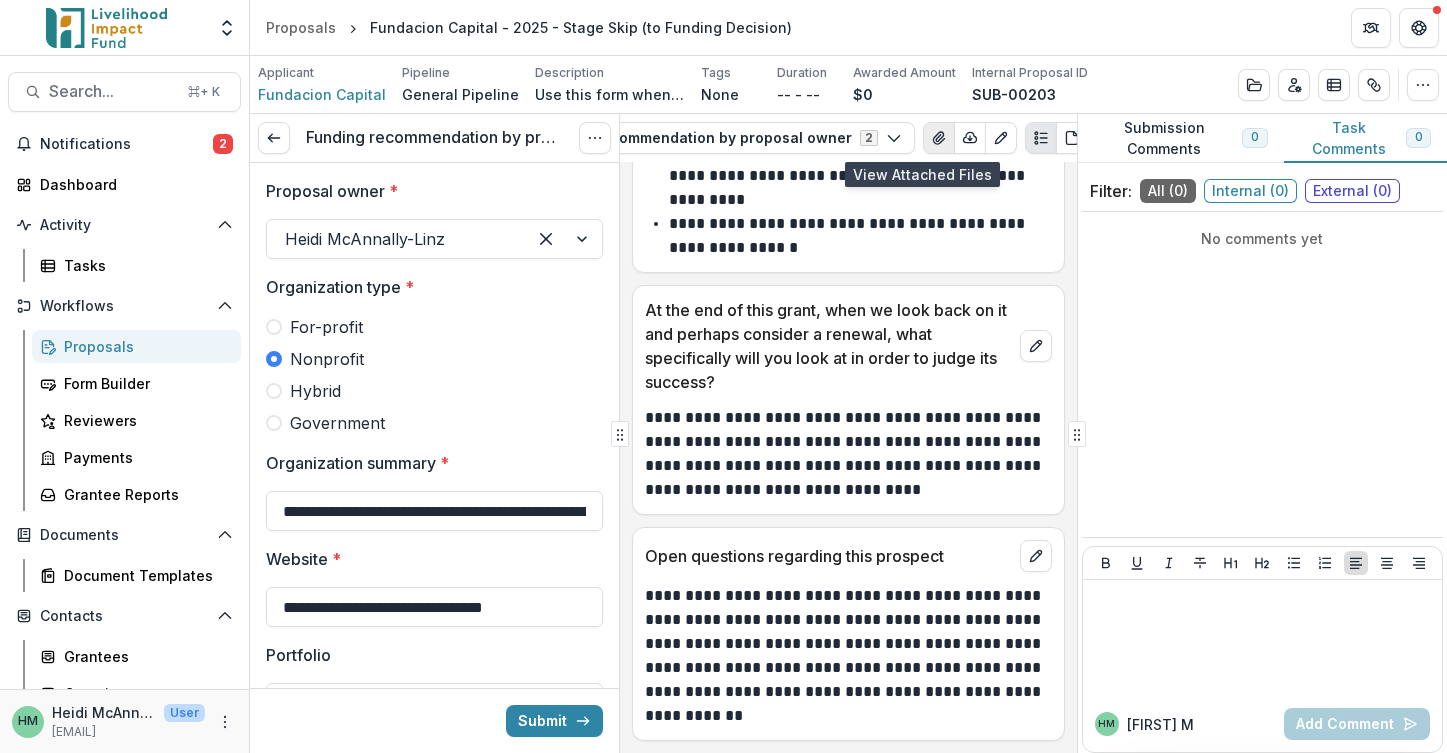 click 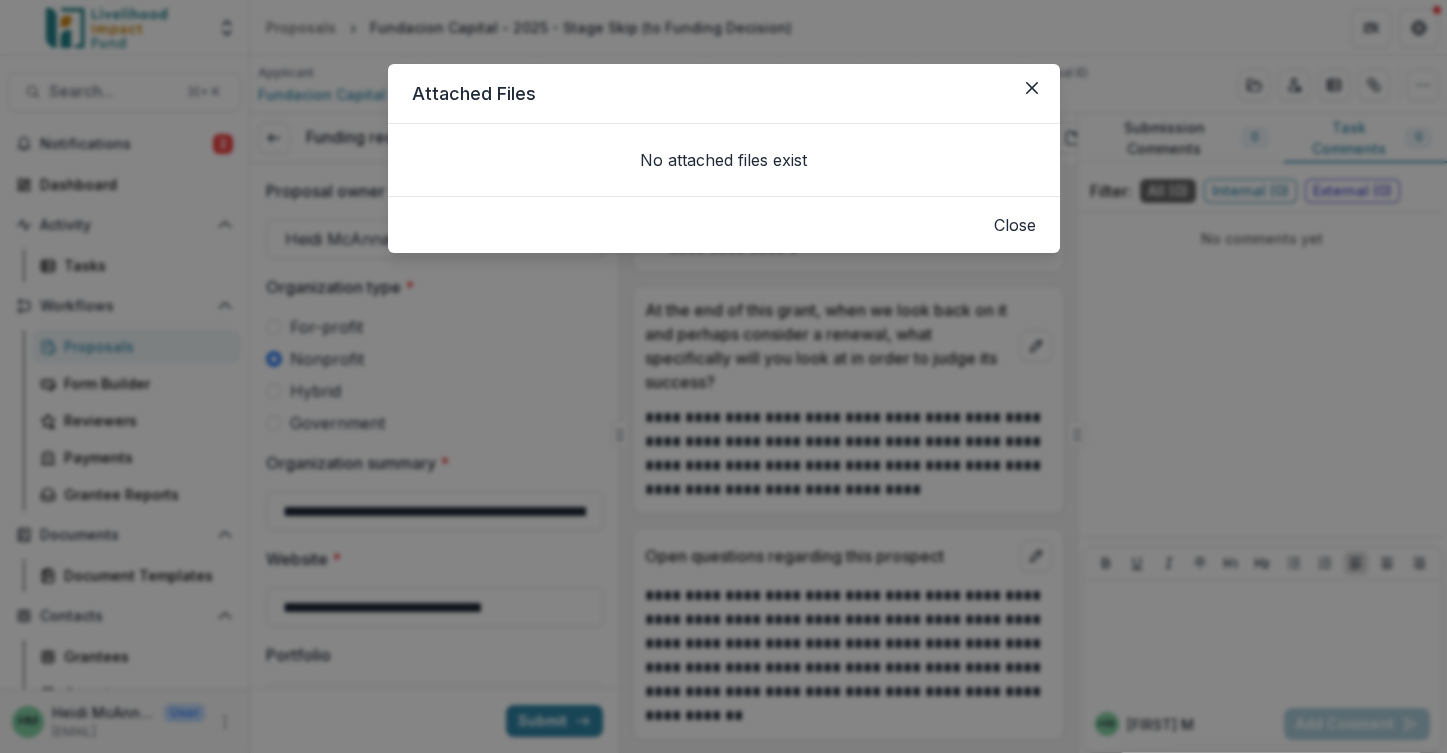click on "No attached files exist" at bounding box center [723, 160] 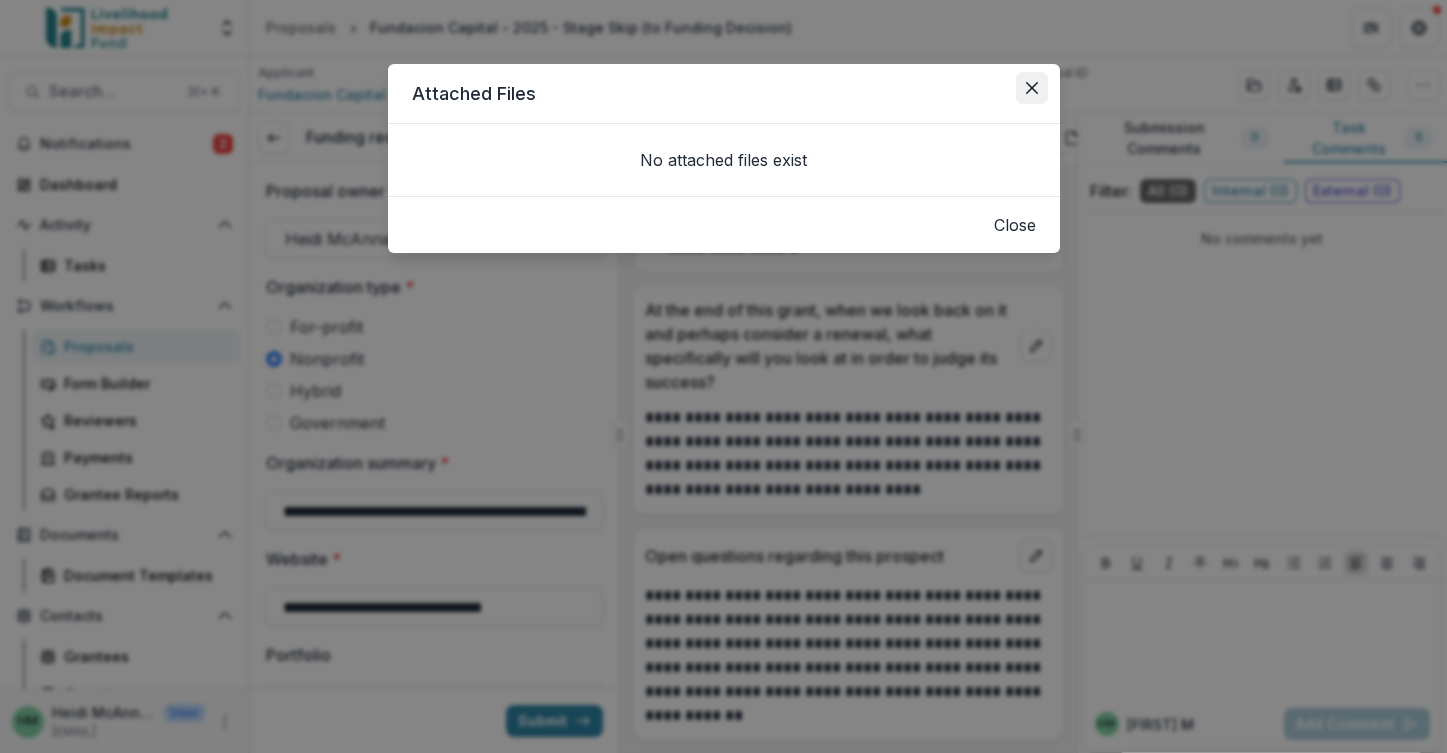 click at bounding box center [1032, 88] 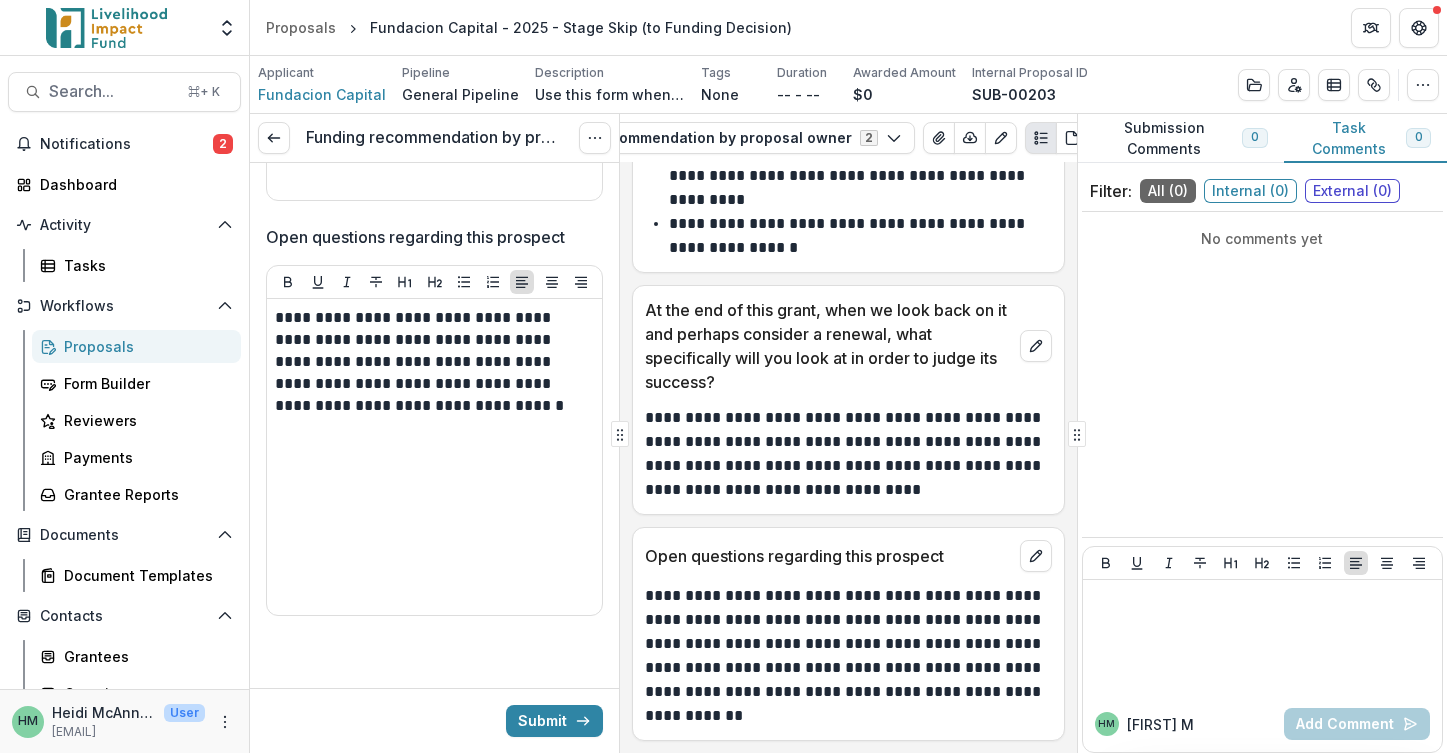 scroll, scrollTop: 3145, scrollLeft: 0, axis: vertical 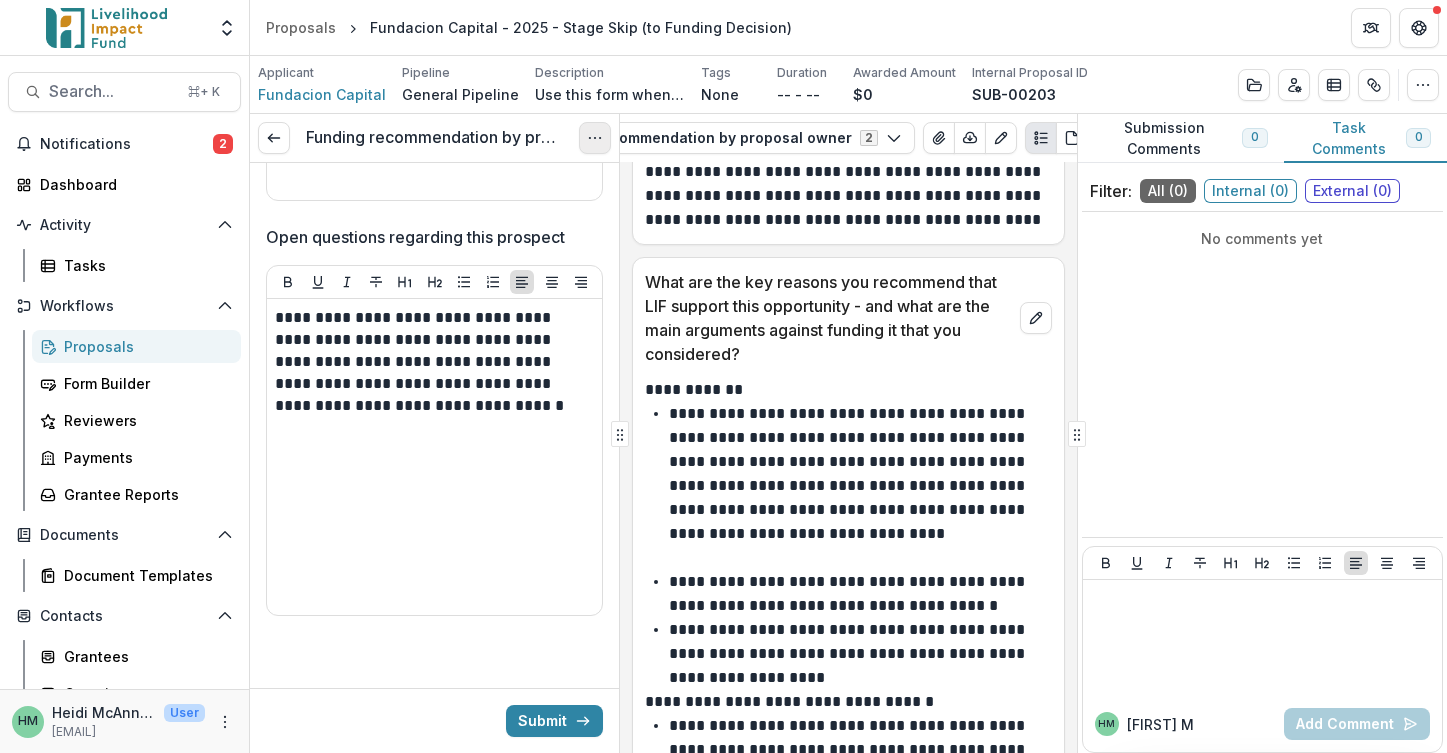 click at bounding box center (595, 138) 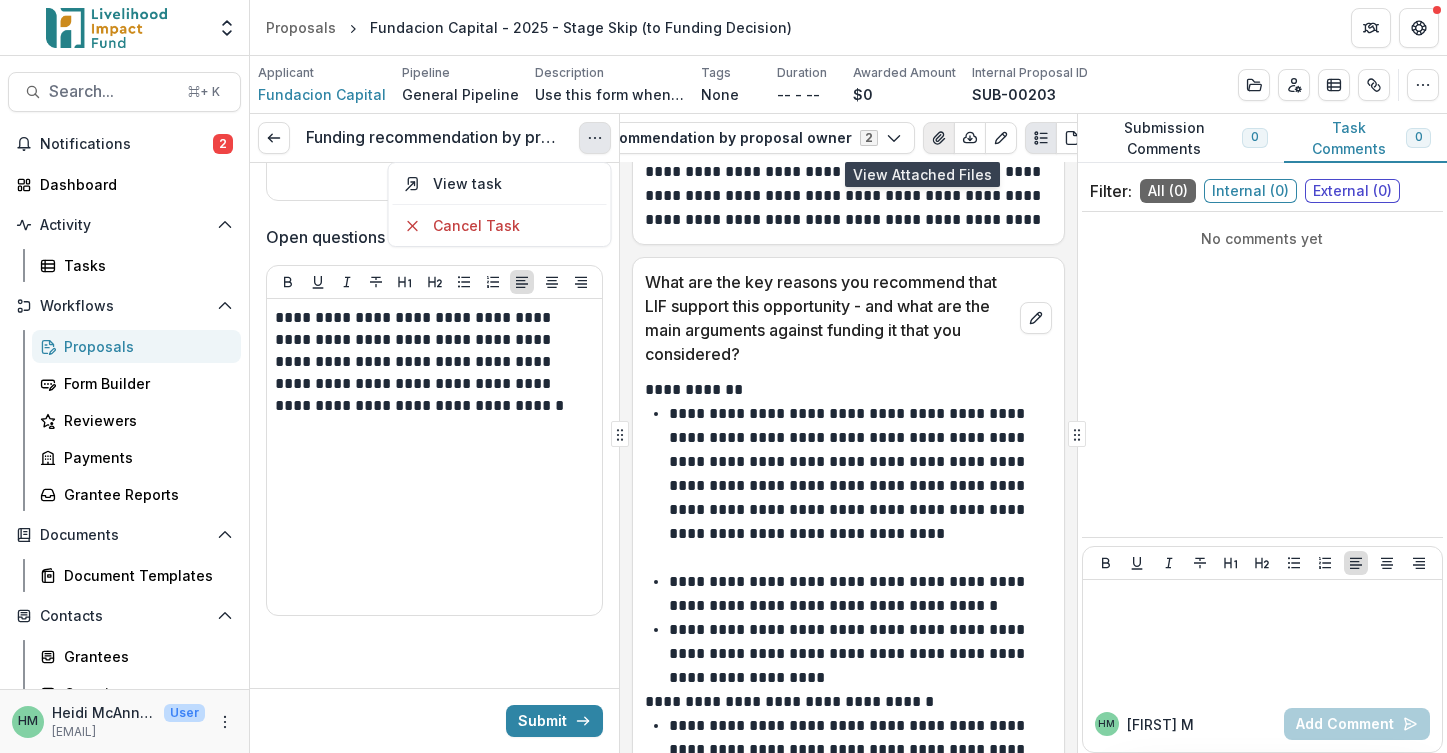 click 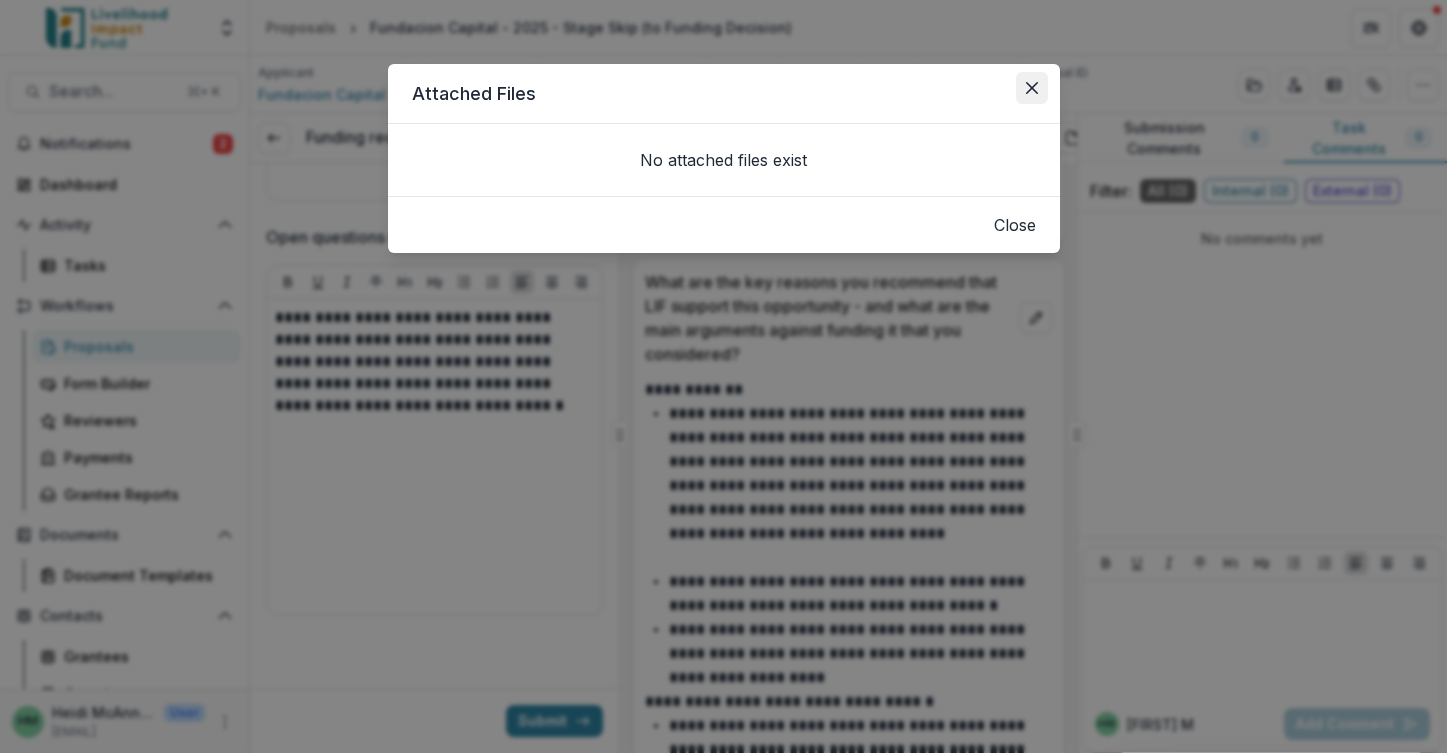 click 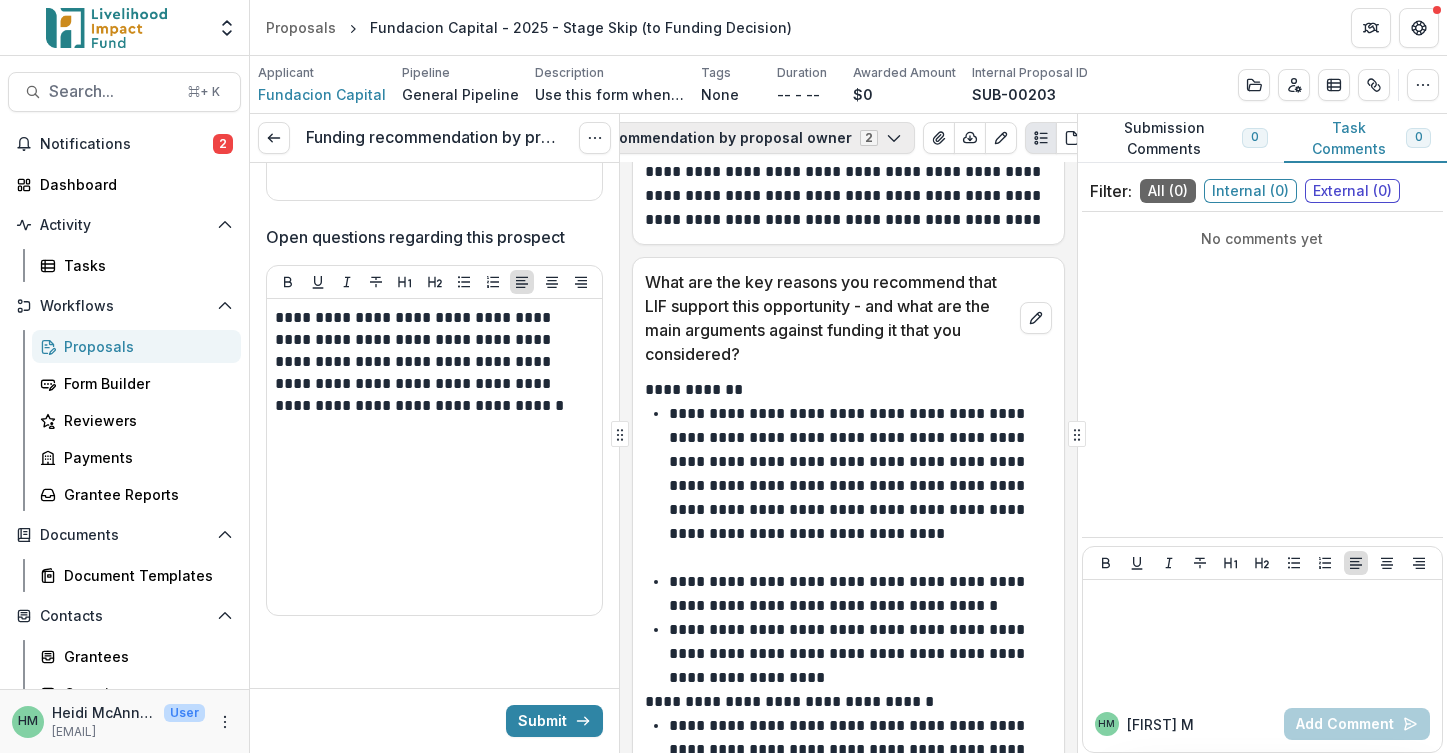 click 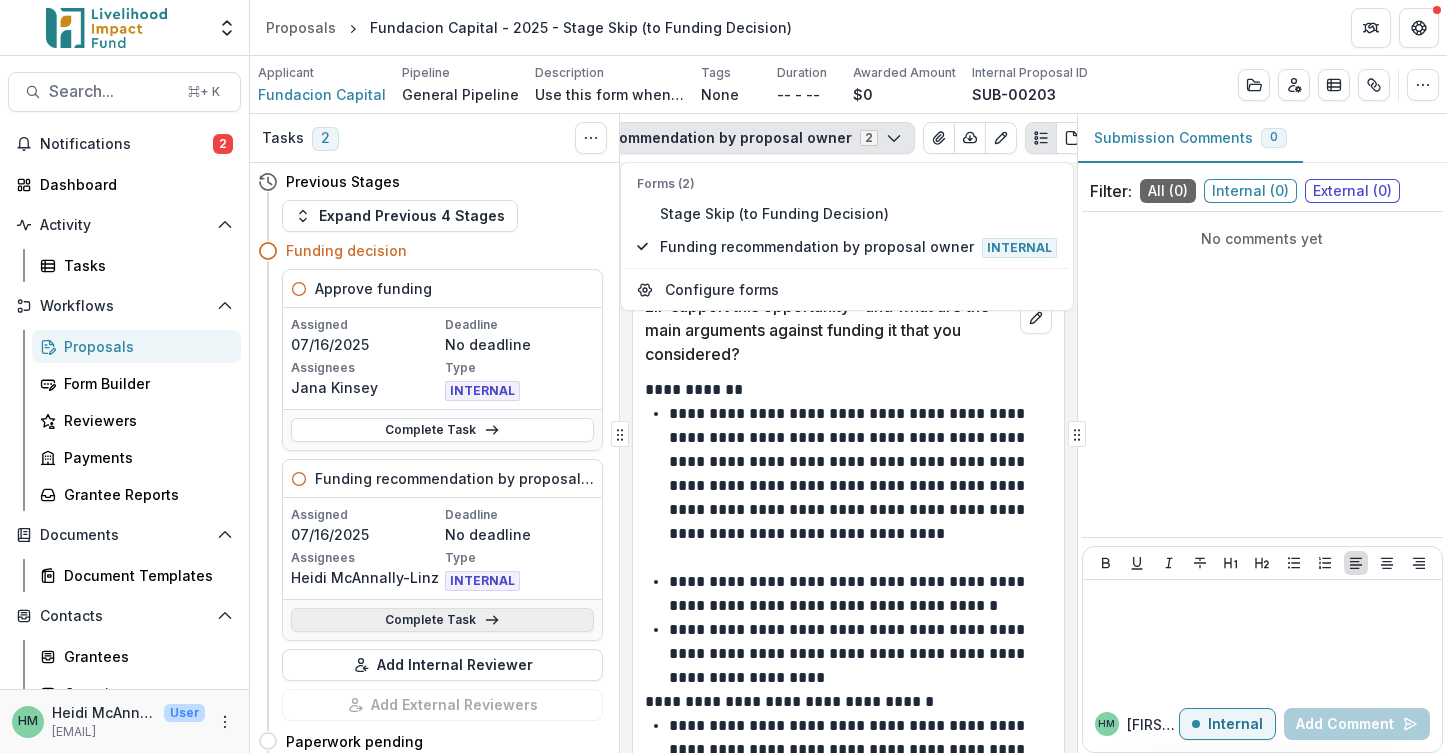 click on "Complete Task" at bounding box center (442, 620) 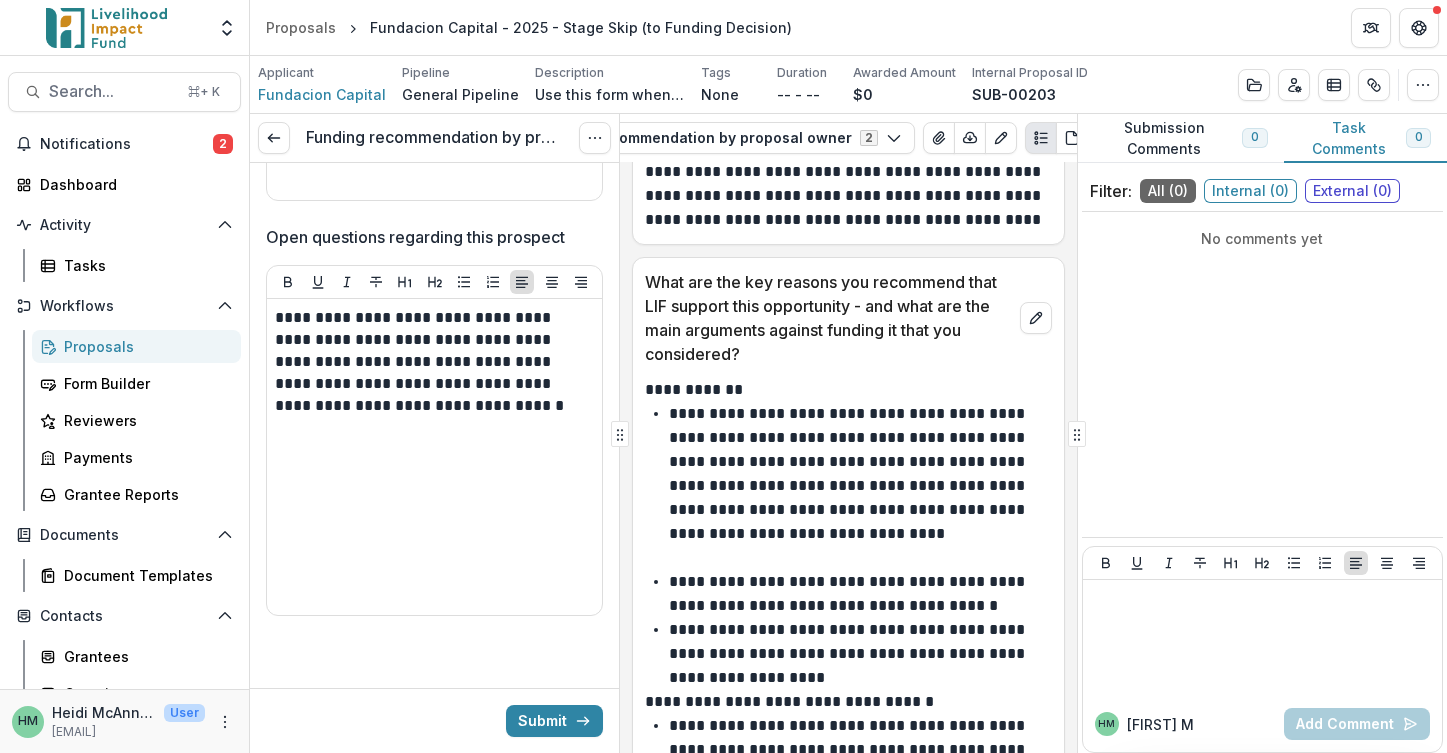 scroll, scrollTop: 3145, scrollLeft: 0, axis: vertical 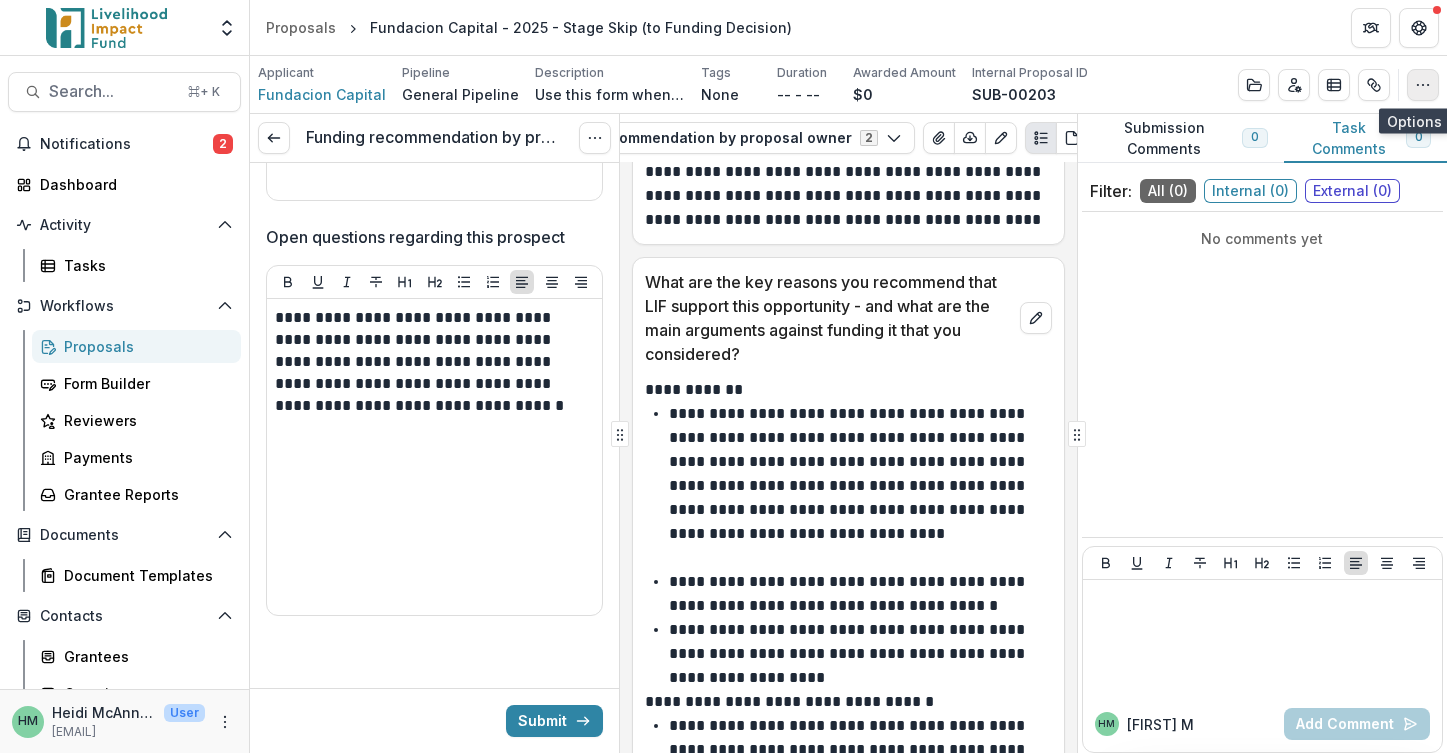click at bounding box center [1423, 85] 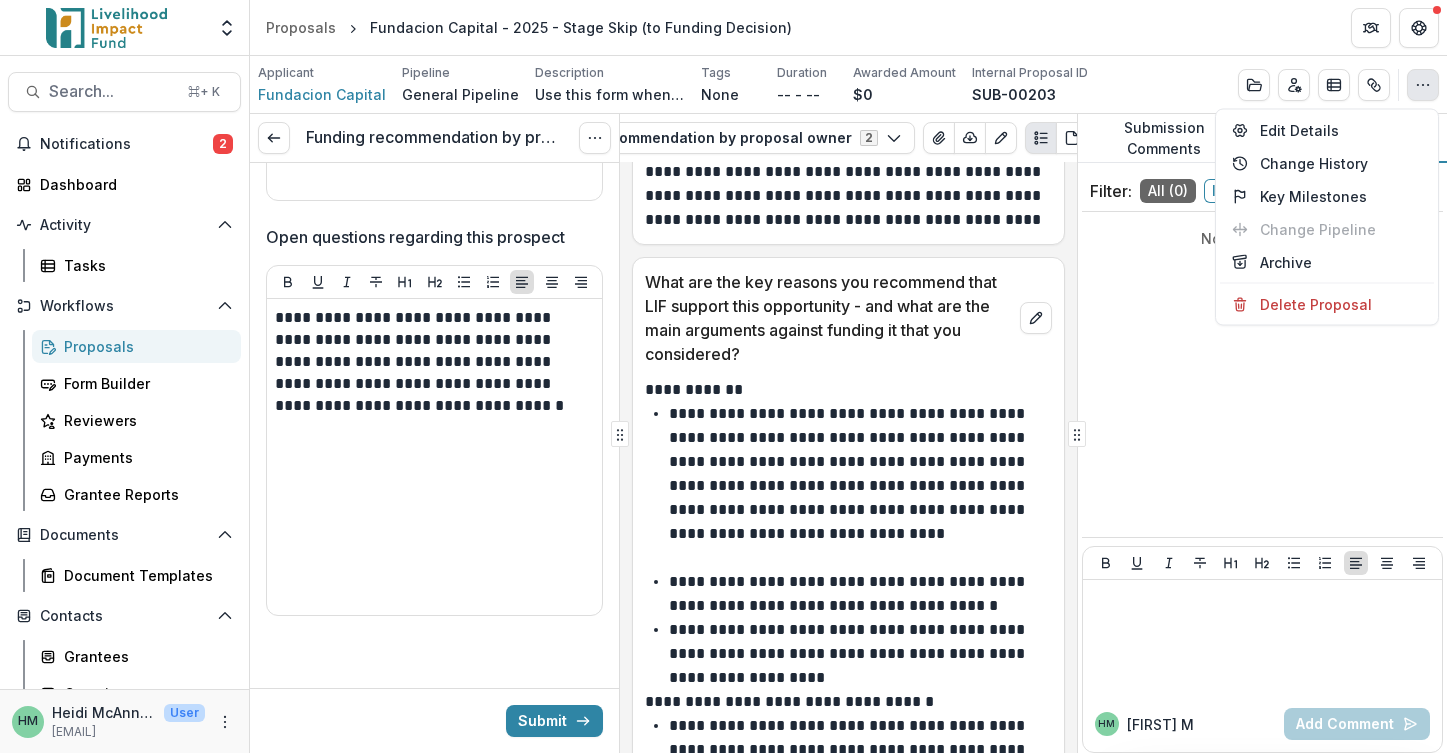 click on "No comments yet" at bounding box center (1262, 374) 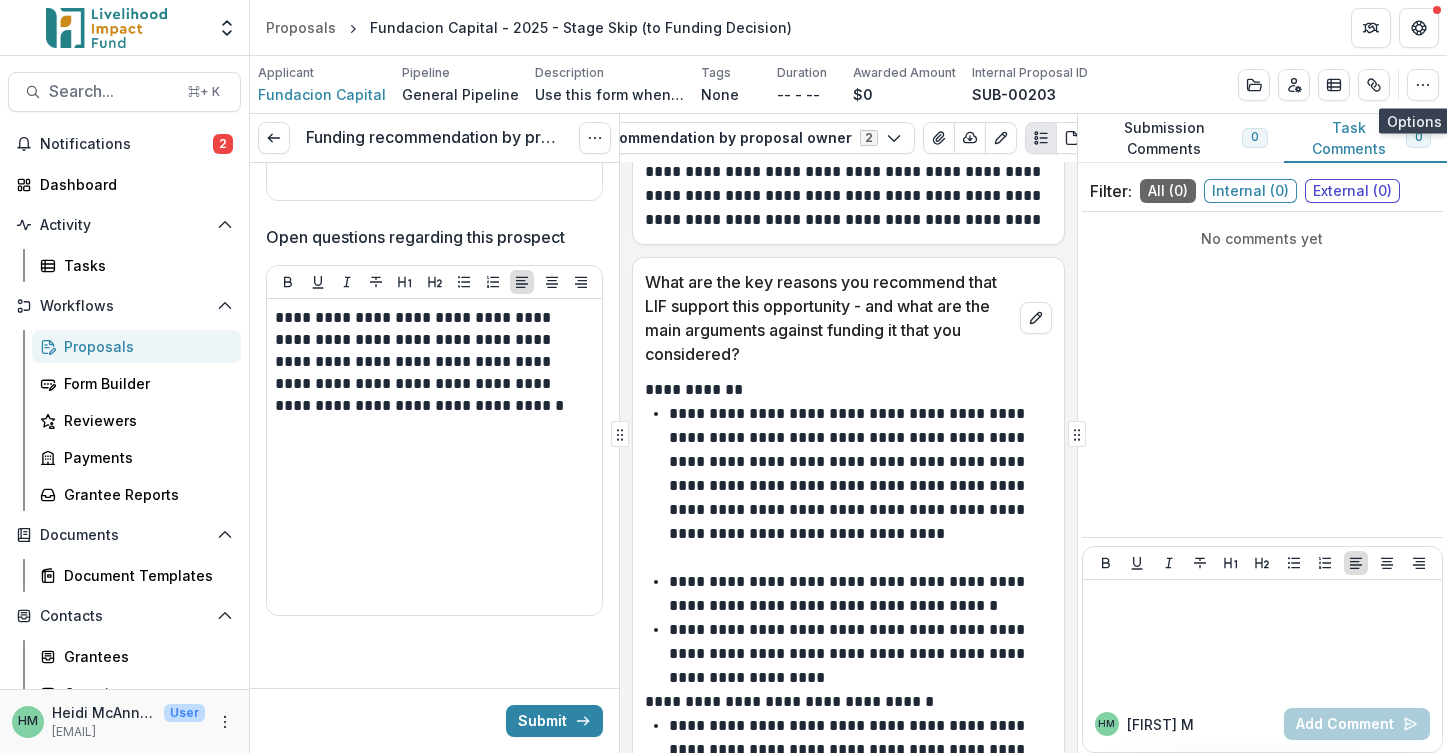 click on "Submission Comments  0" at bounding box center [1181, 138] 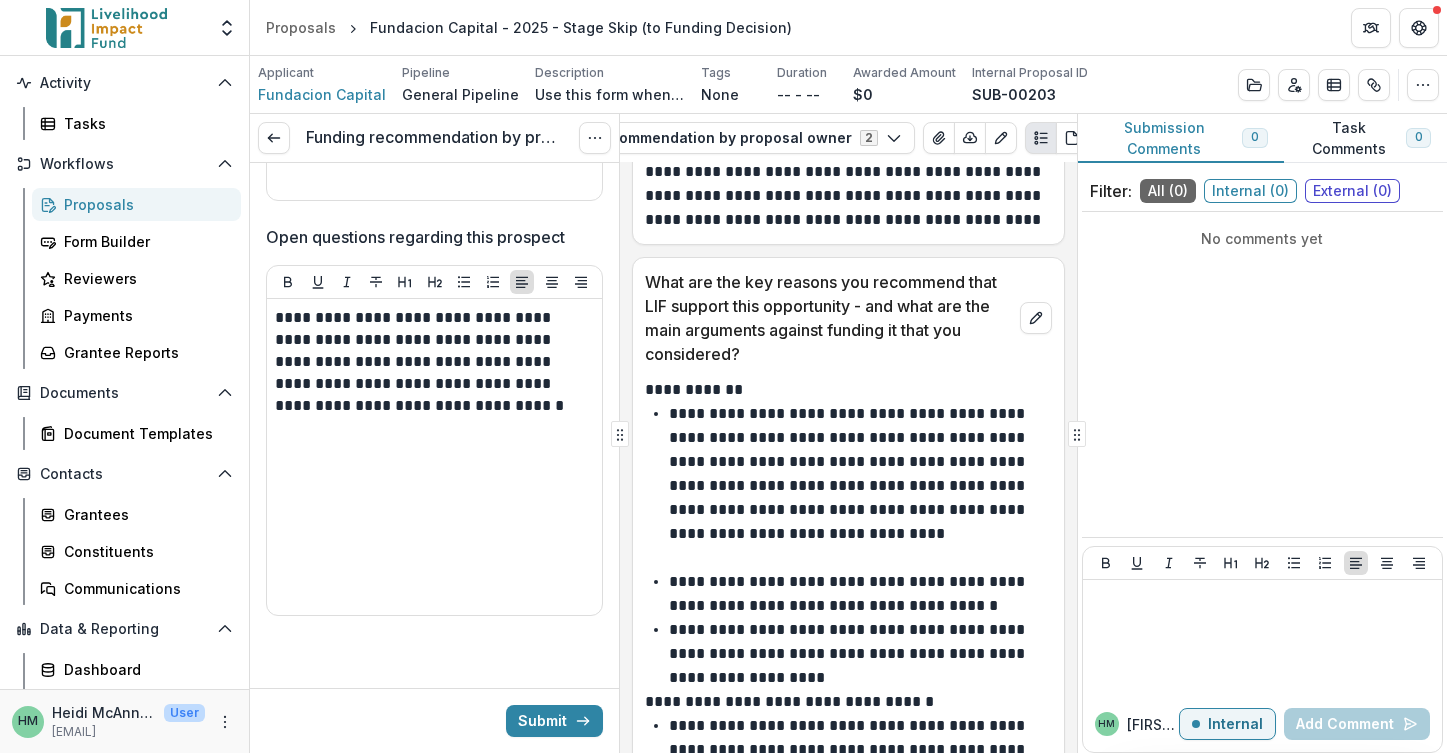 scroll, scrollTop: 148, scrollLeft: 0, axis: vertical 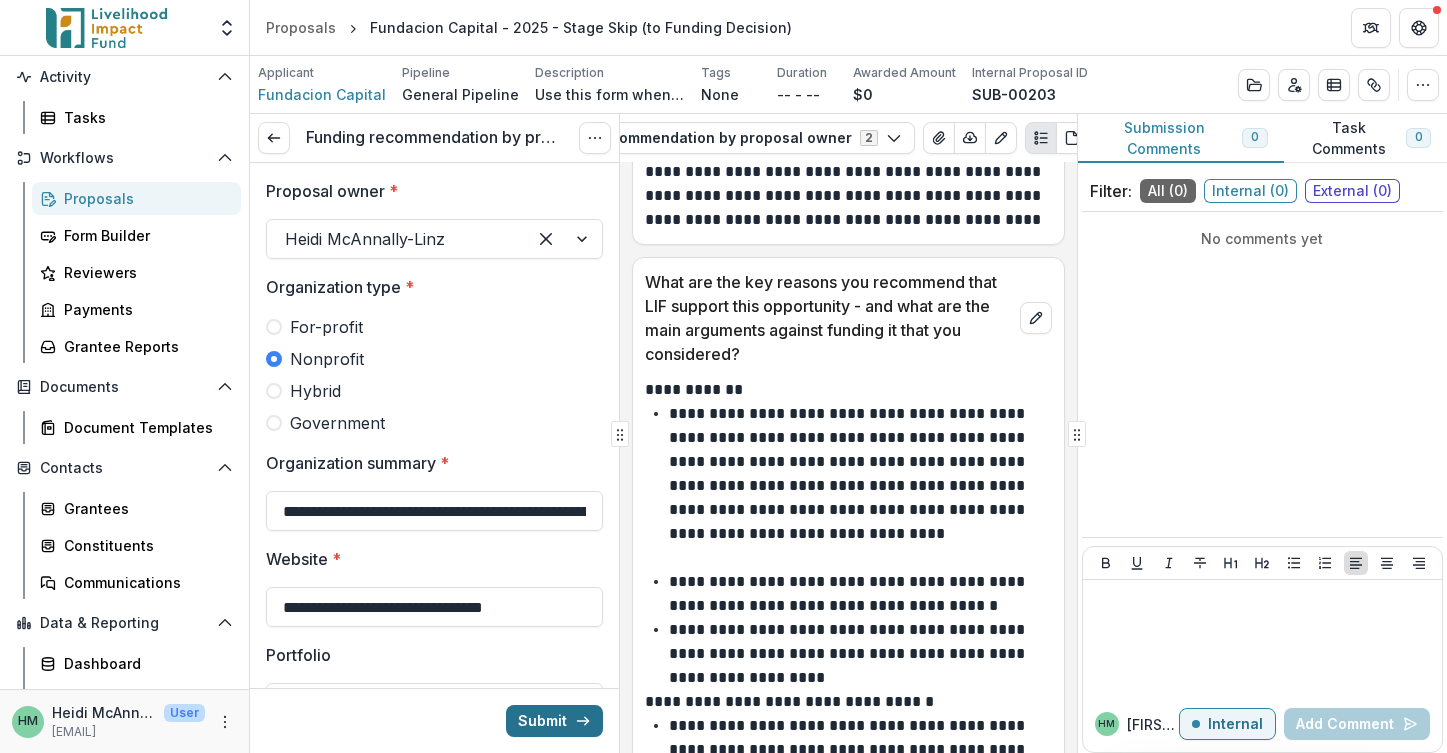 click on "Submit" at bounding box center [554, 721] 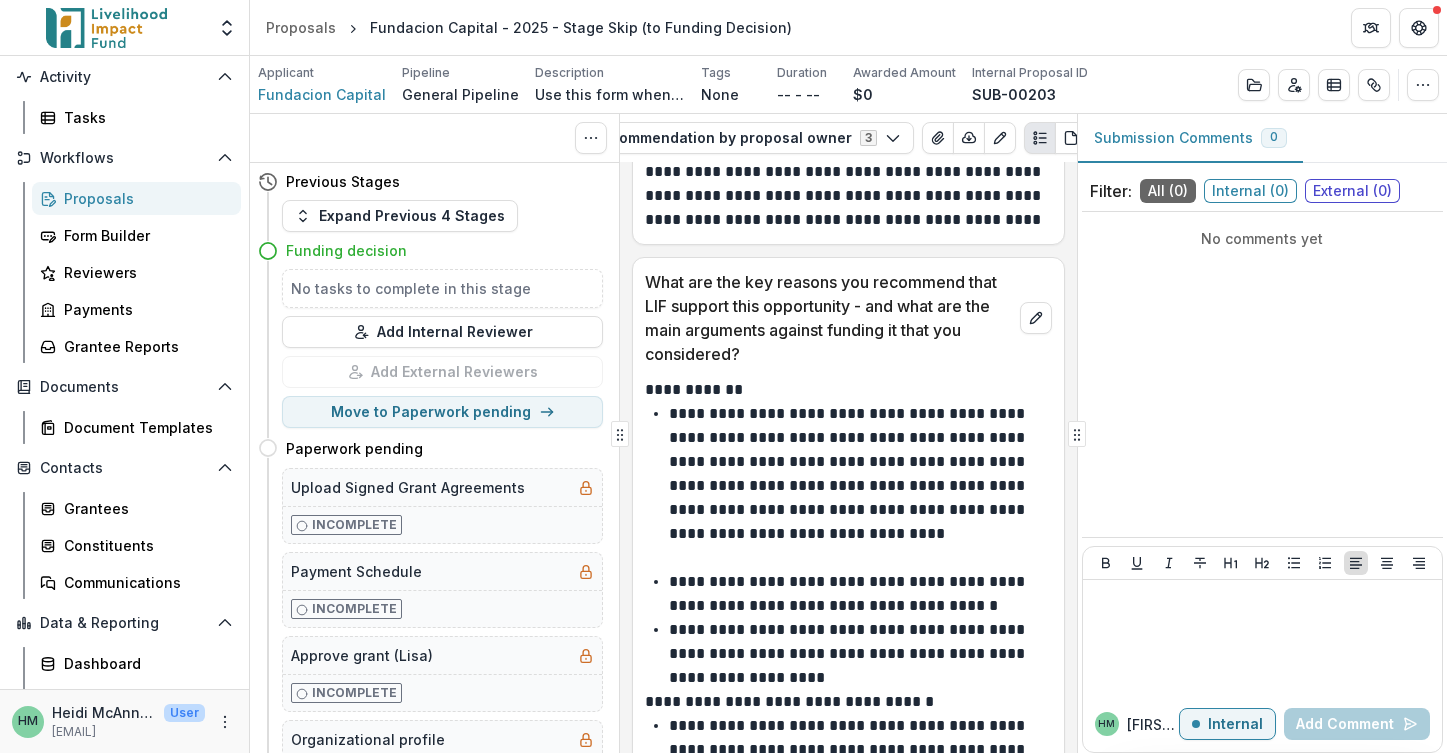 scroll, scrollTop: 1603, scrollLeft: 0, axis: vertical 